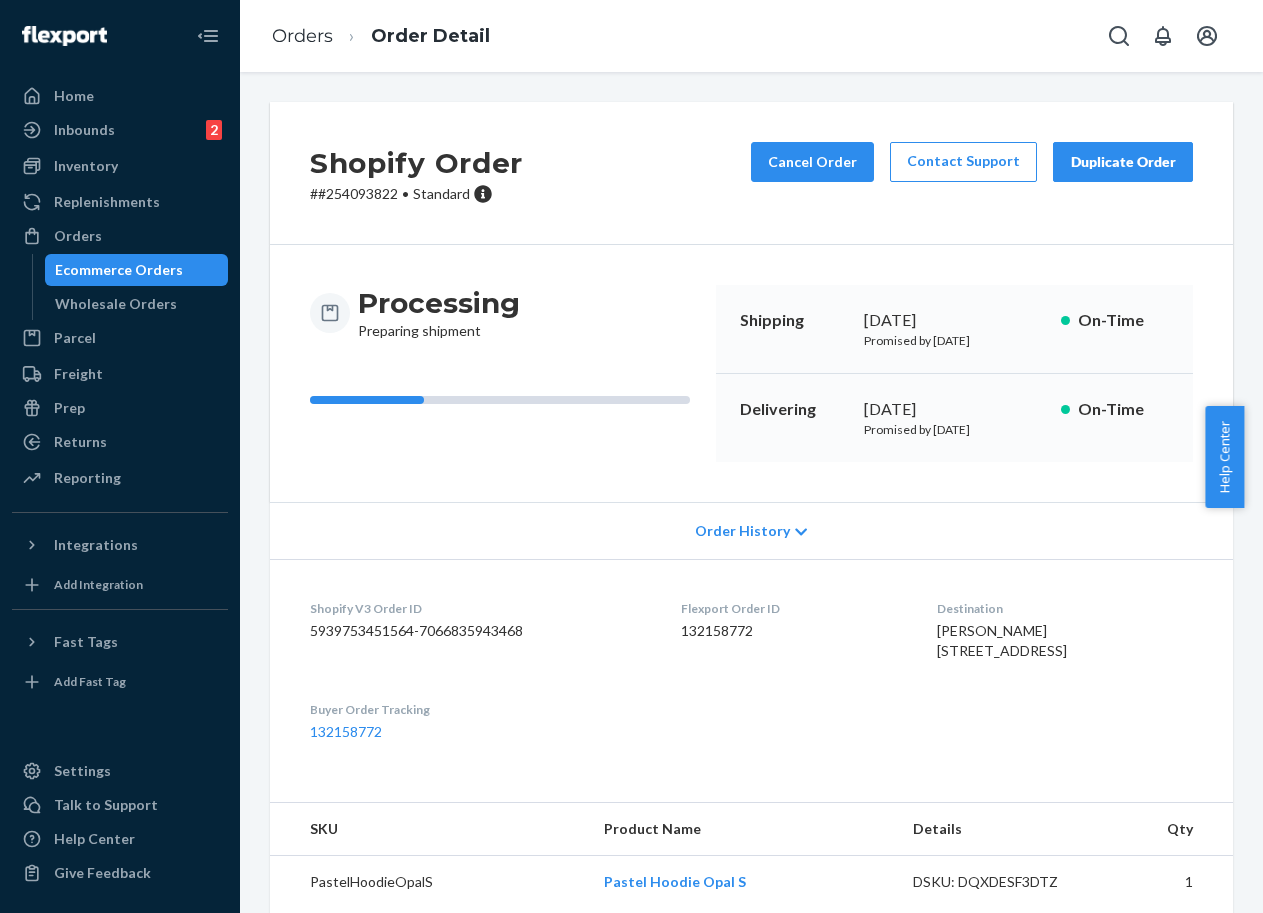 scroll, scrollTop: 0, scrollLeft: 0, axis: both 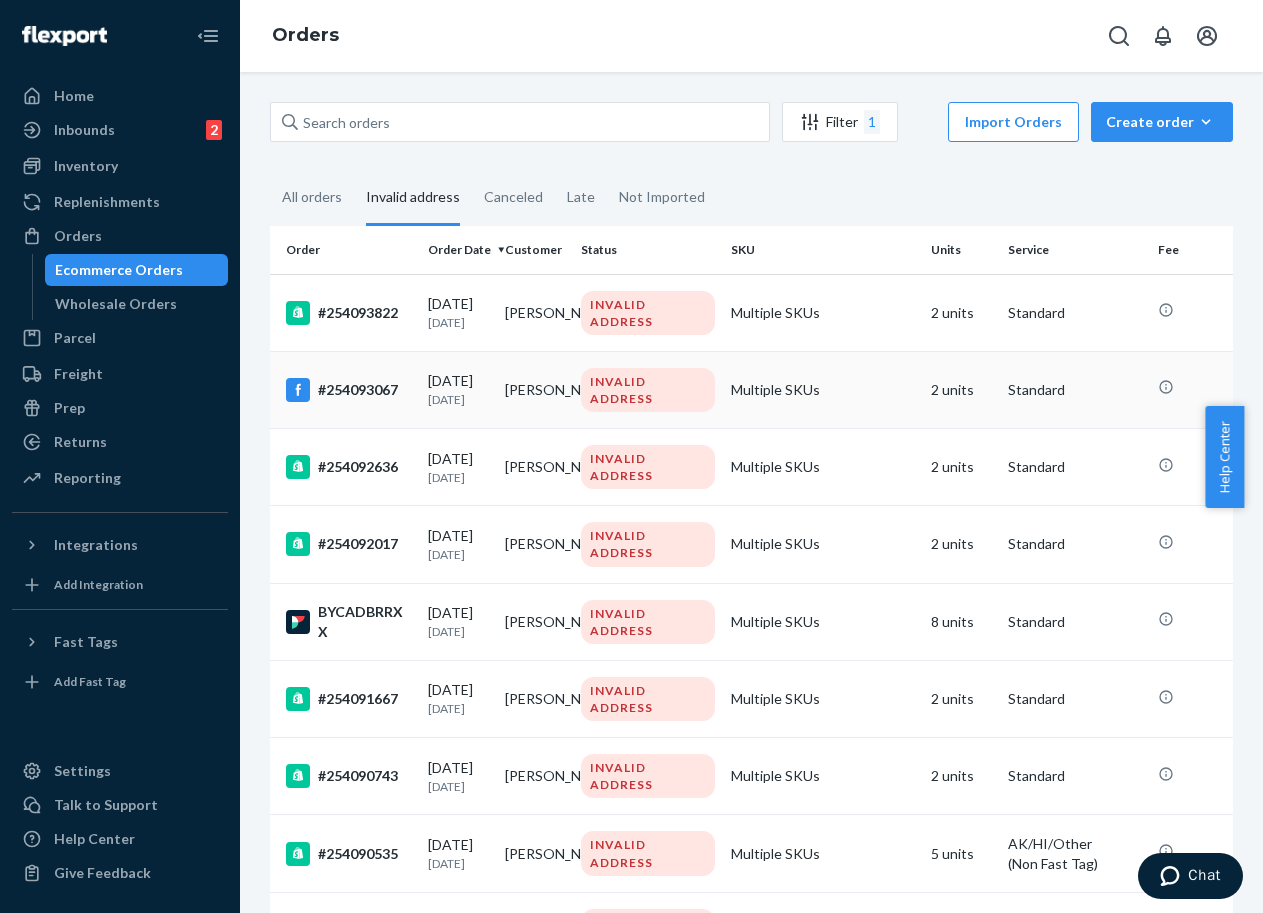 click on "#254093067" at bounding box center [349, 390] 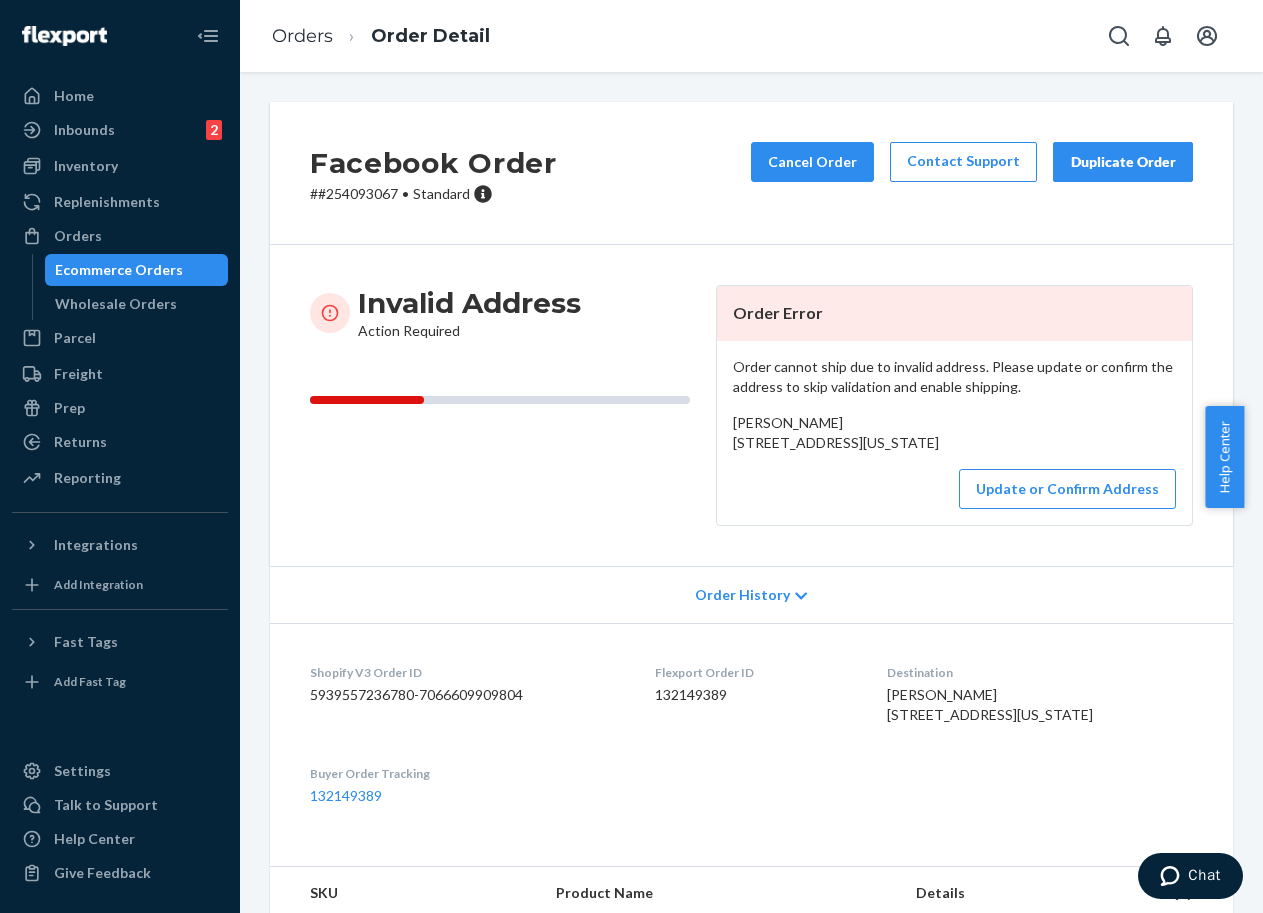 drag, startPoint x: 865, startPoint y: 479, endPoint x: 712, endPoint y: 442, distance: 157.4103 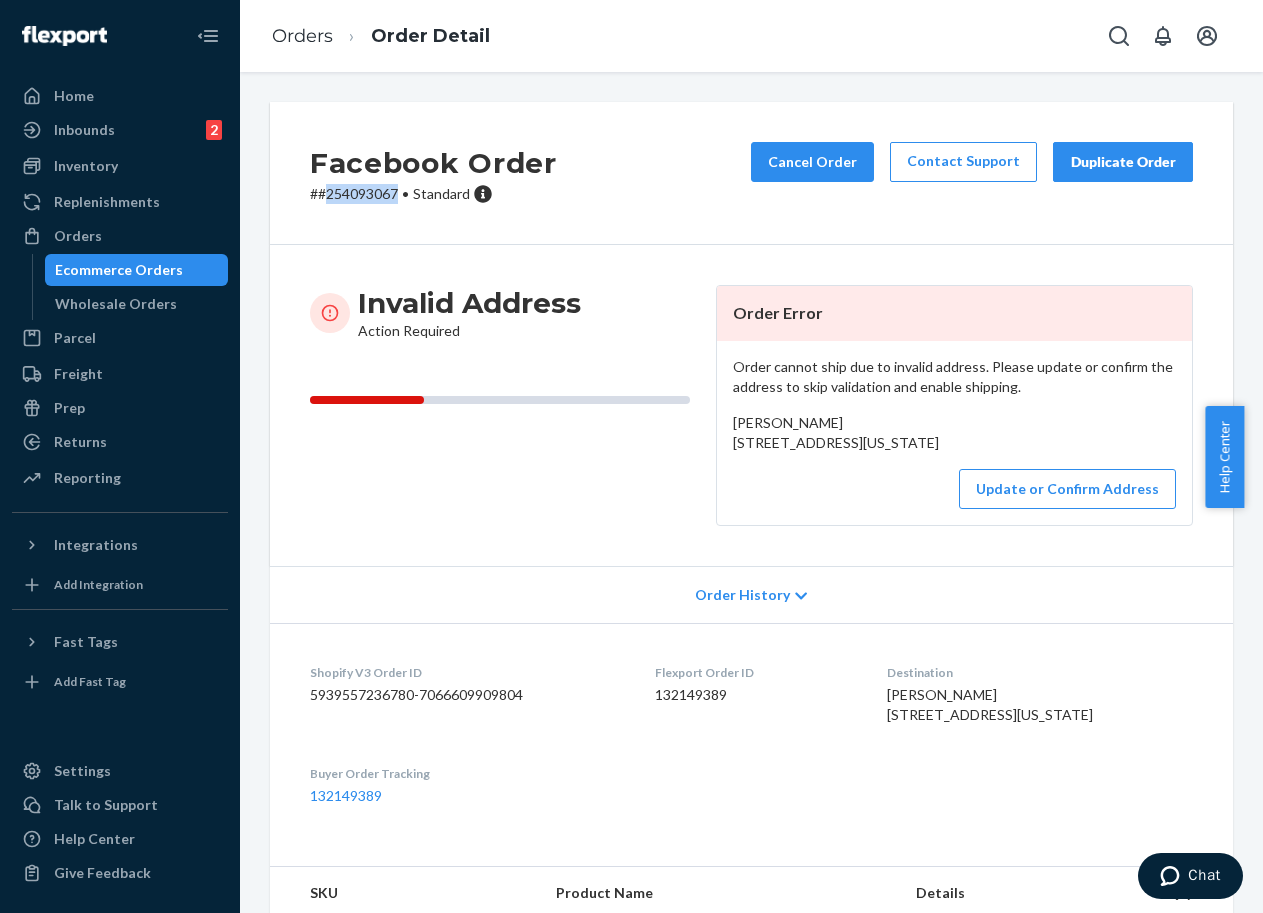 click on "# #254093067 • Standard" at bounding box center [433, 194] 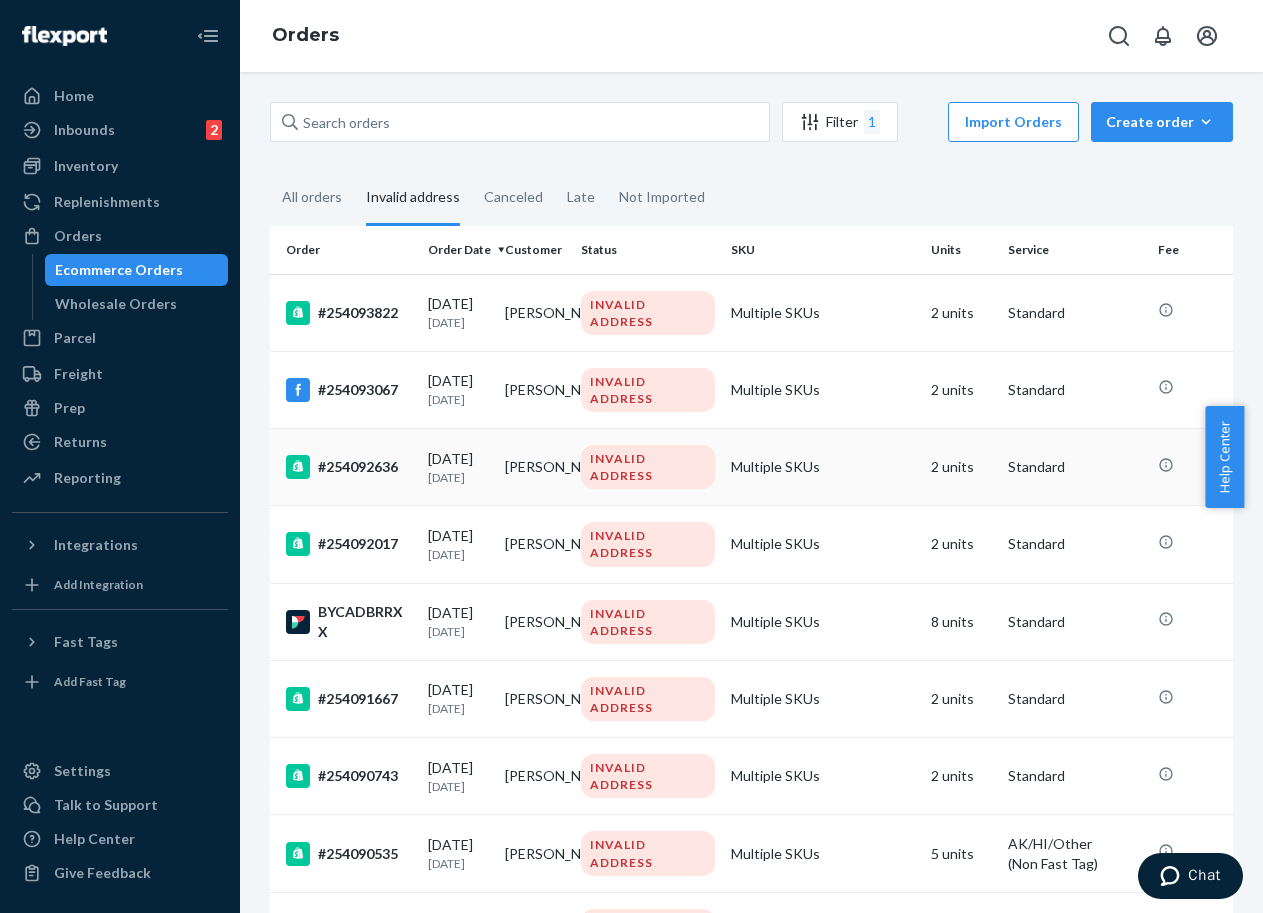 click on "#254092636" at bounding box center [349, 467] 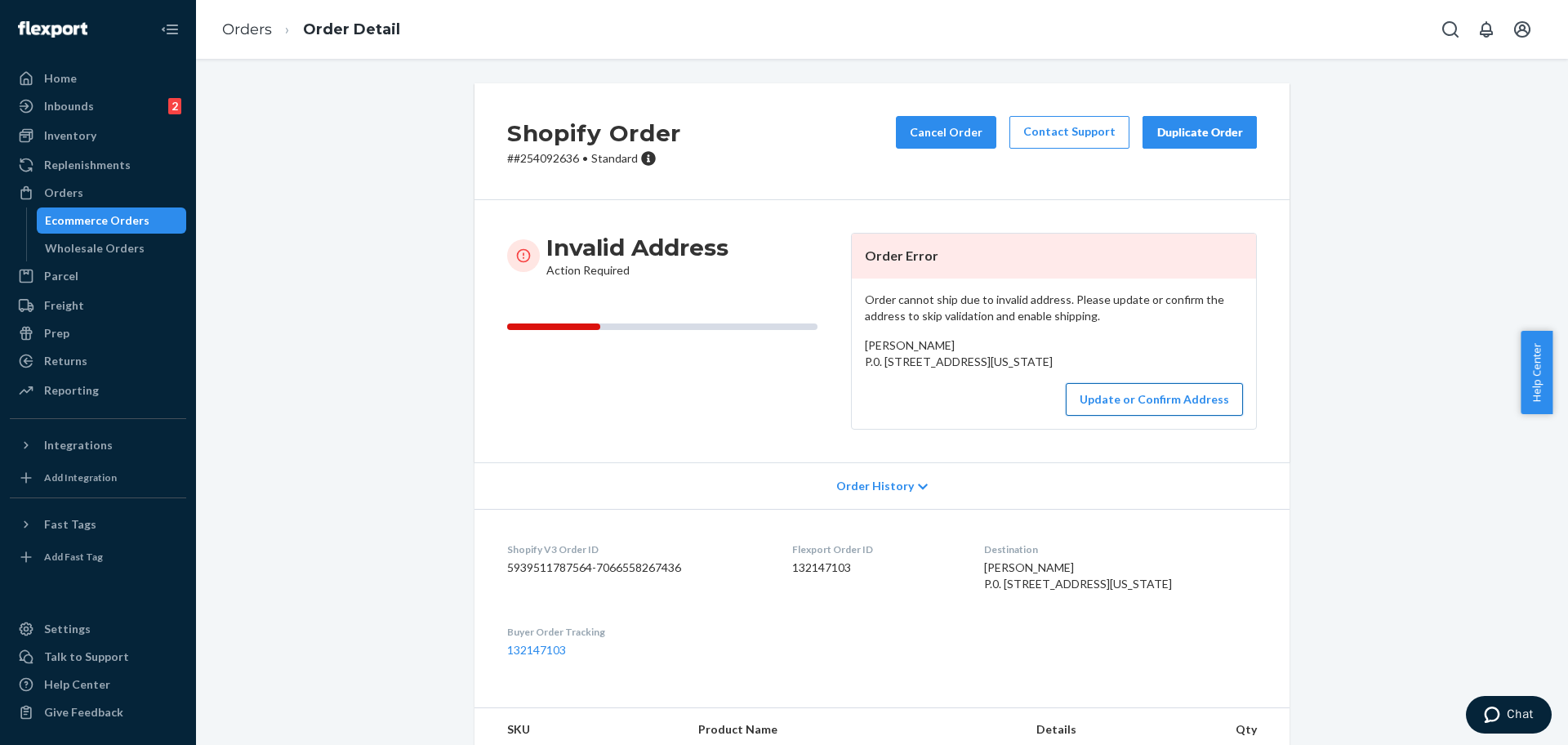 click on "Update or Confirm Address" at bounding box center (1154, 399) 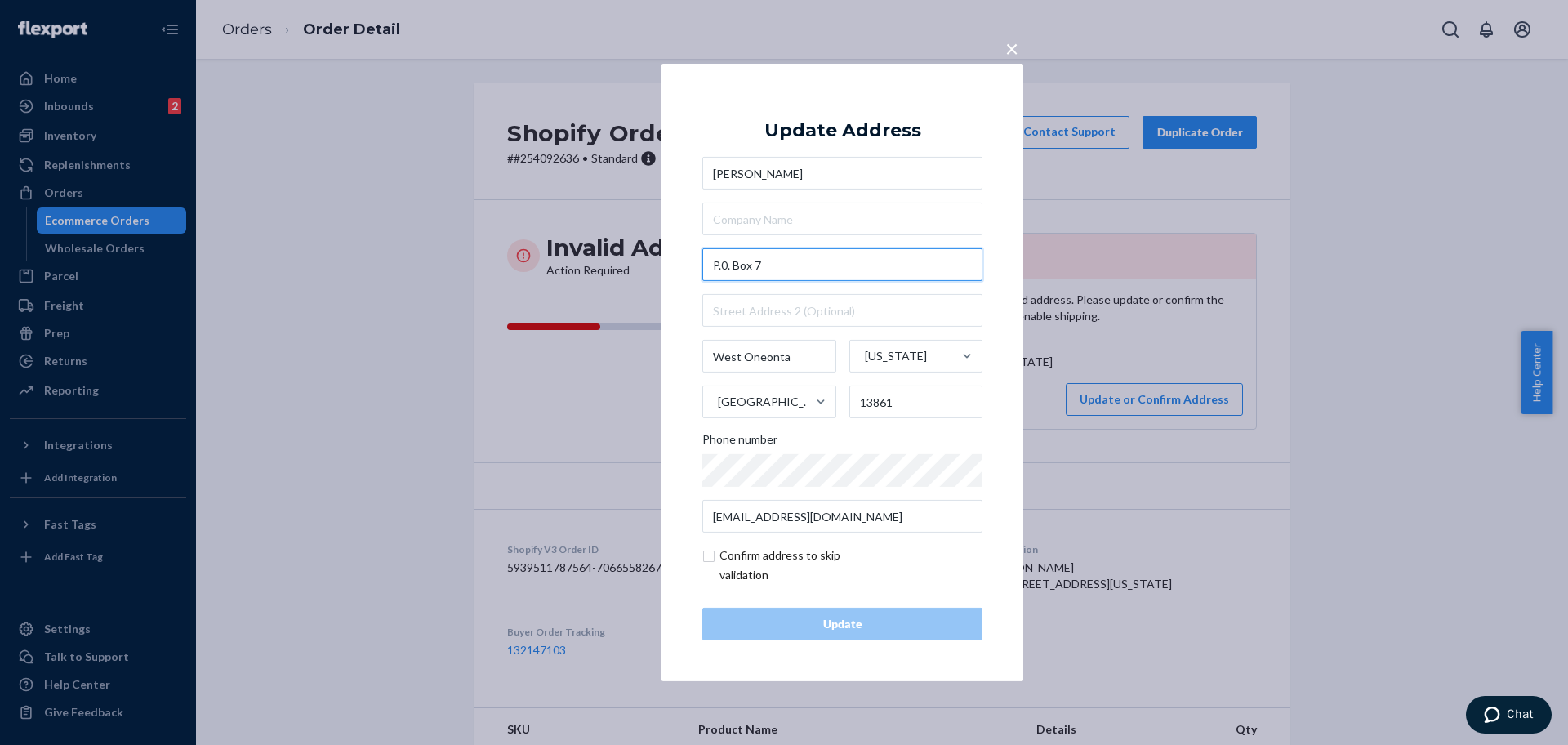 click on "P.0. Box 7" at bounding box center (842, 265) 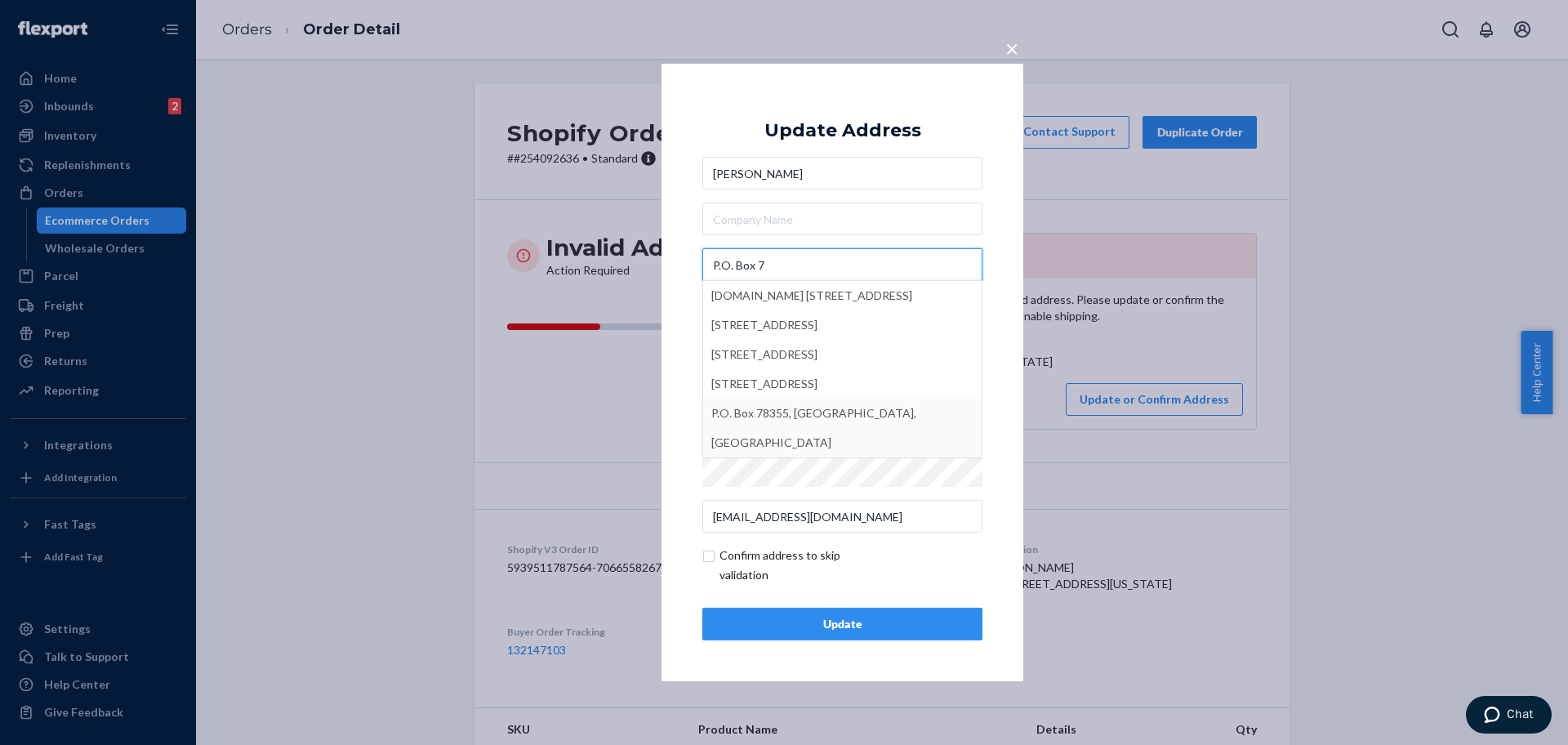 type on "P.O. Box 7" 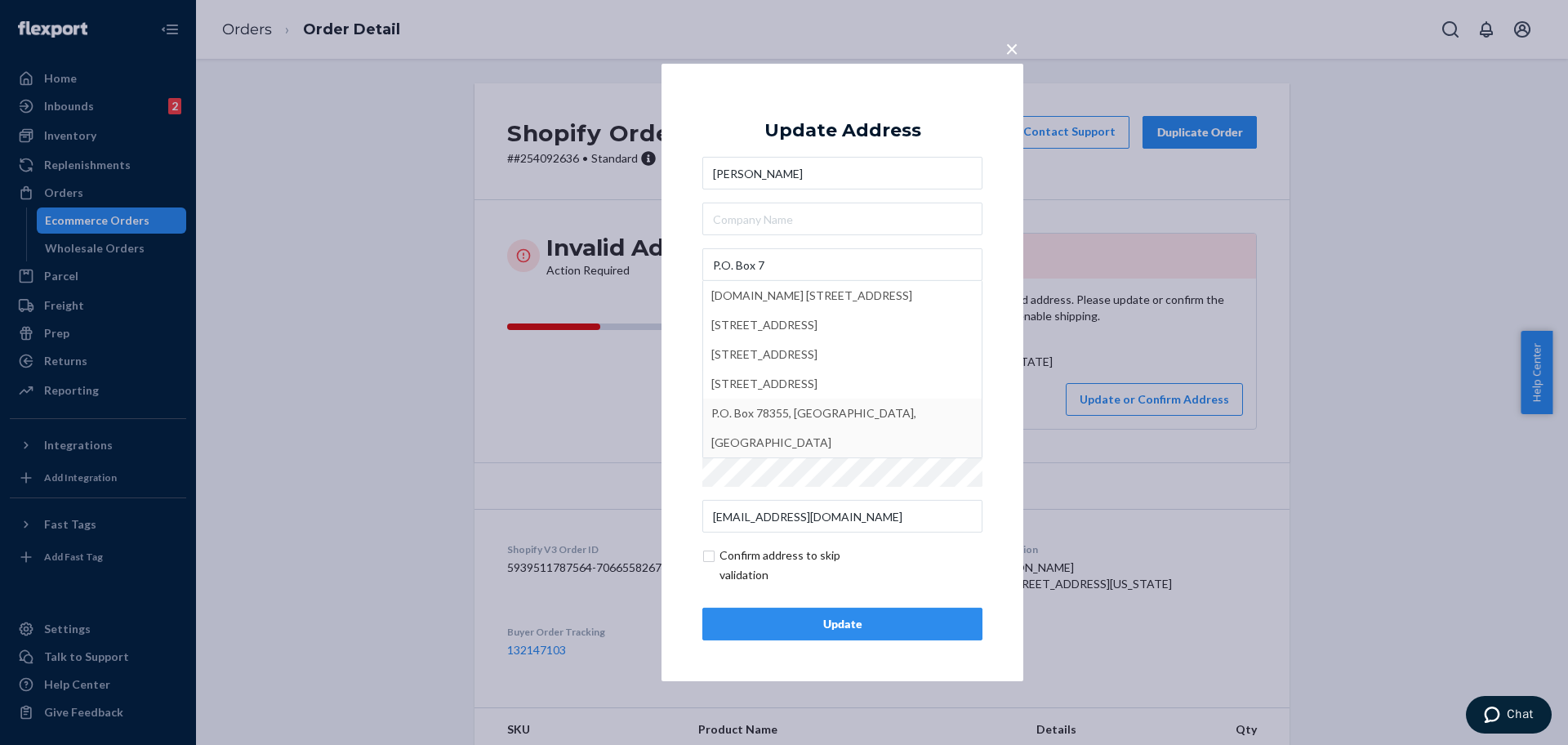 click on "Update" at bounding box center (842, 624) 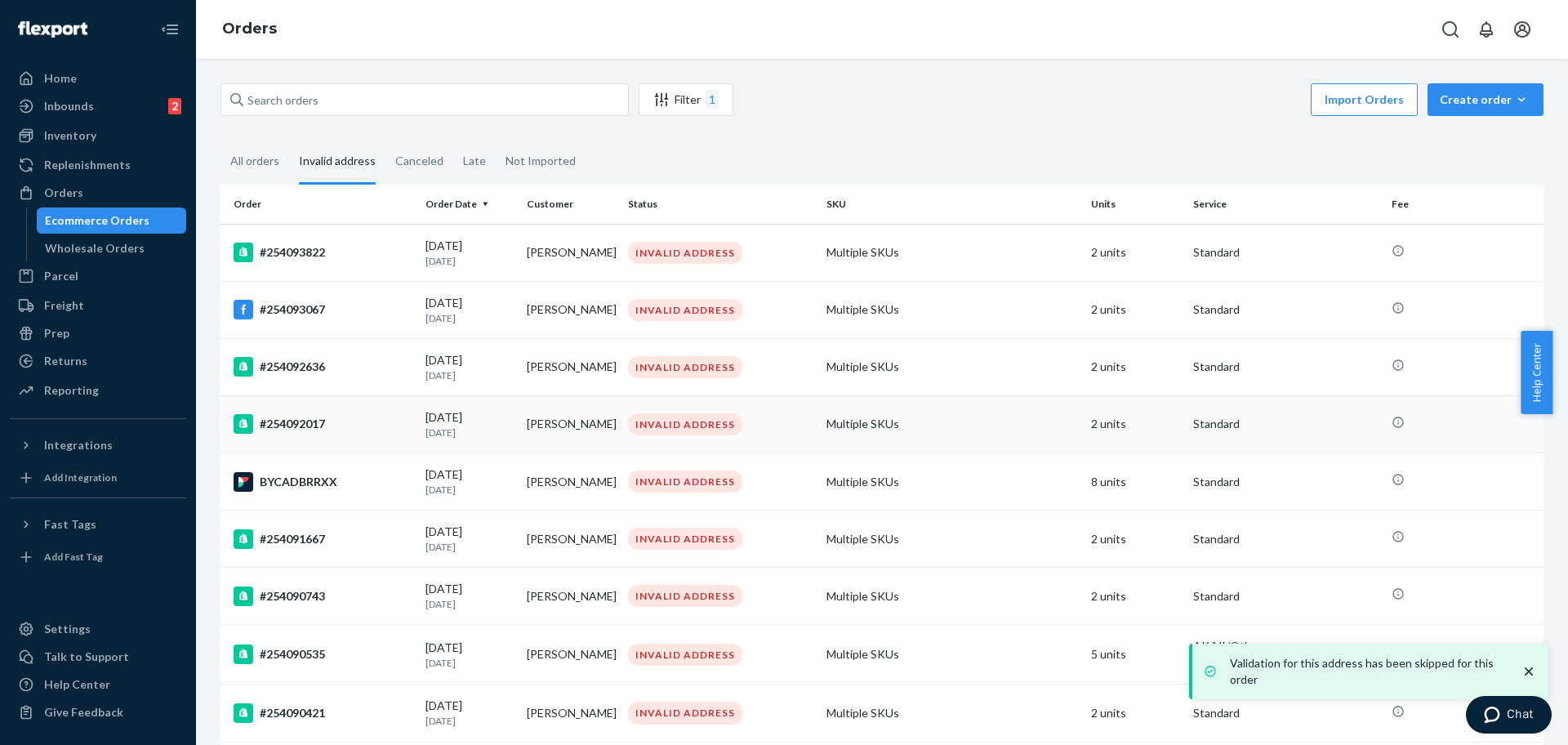 click on "#254092017" at bounding box center (323, 424) 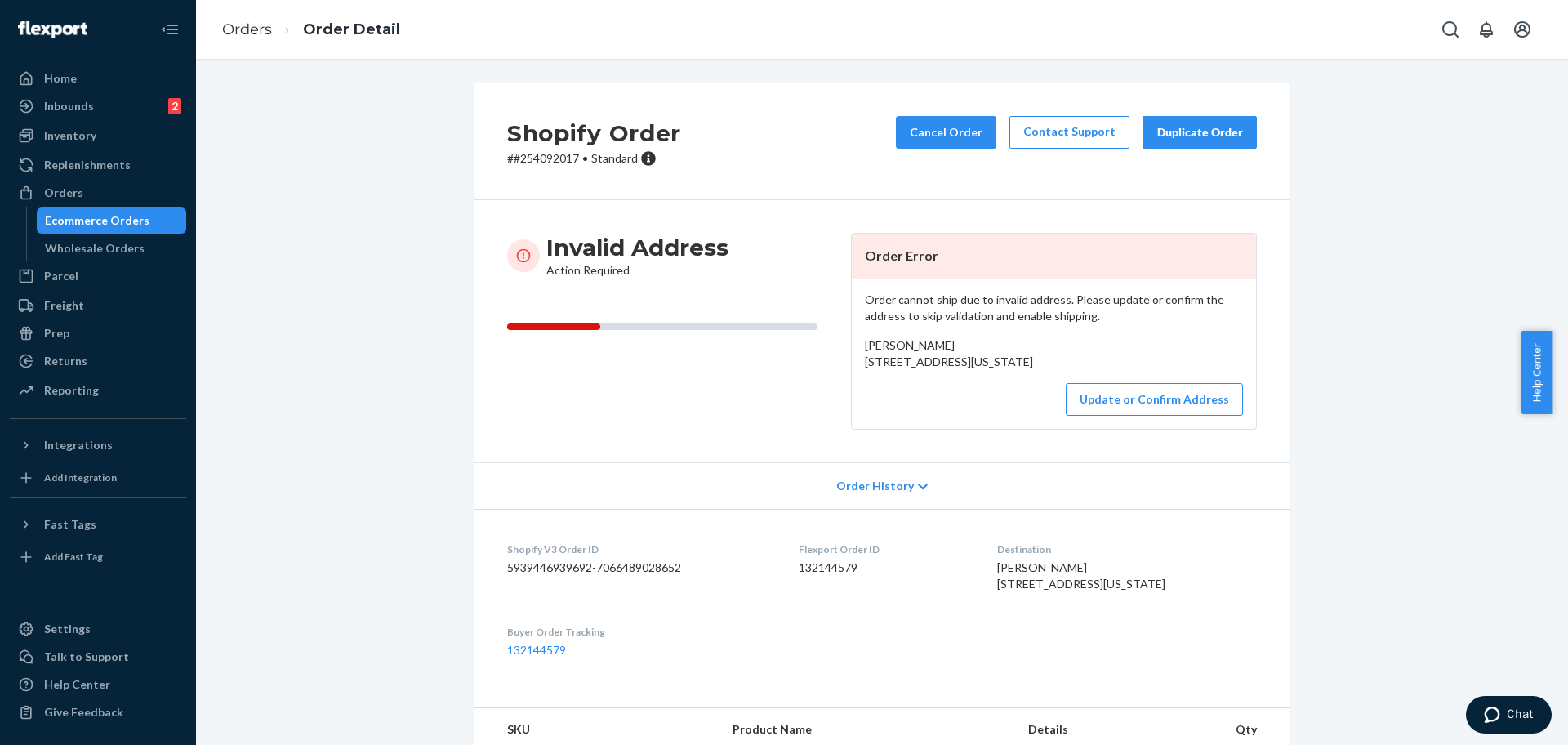 click on "# #254092017 • Standard" at bounding box center (594, 158) 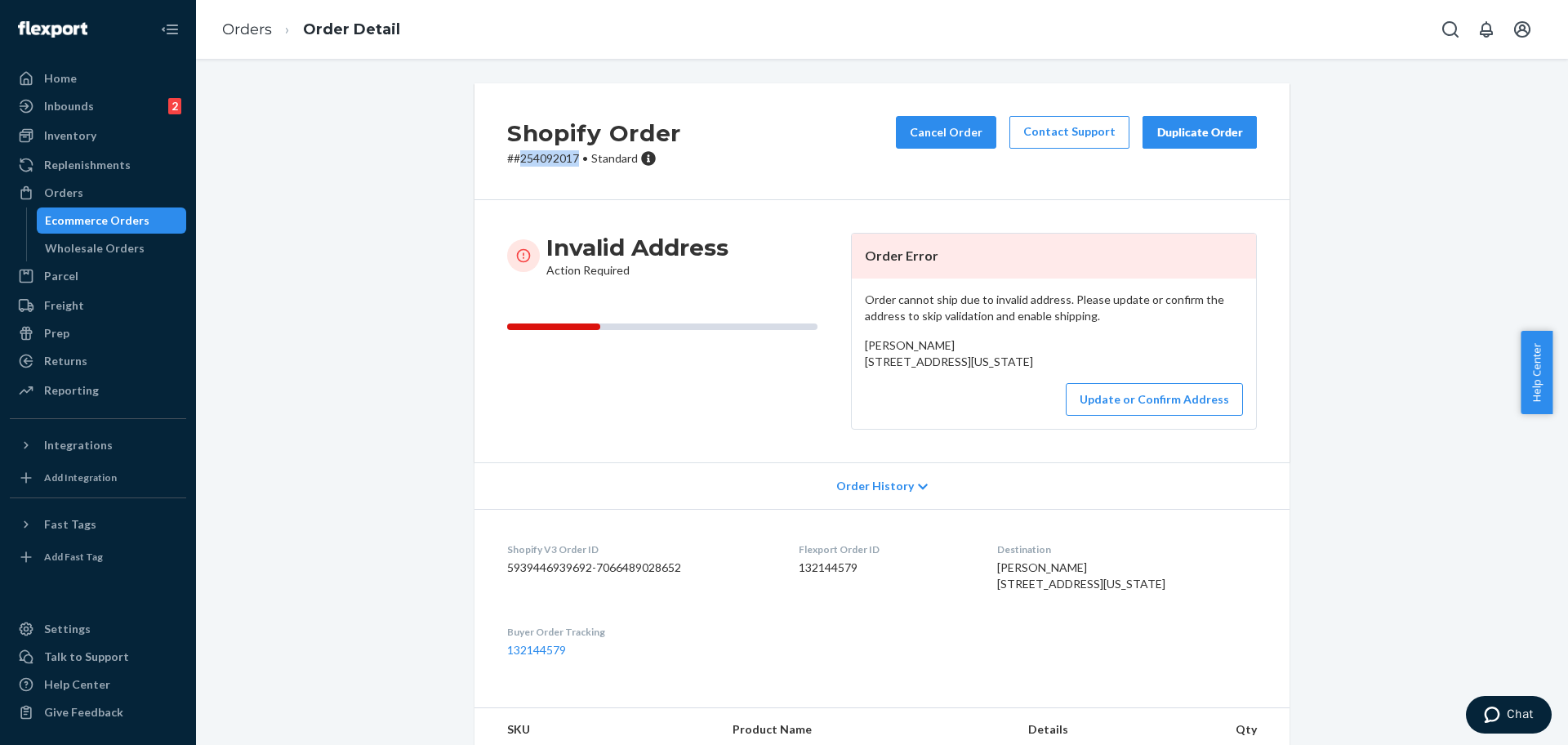 click on "# #254092017 • Standard" at bounding box center [594, 158] 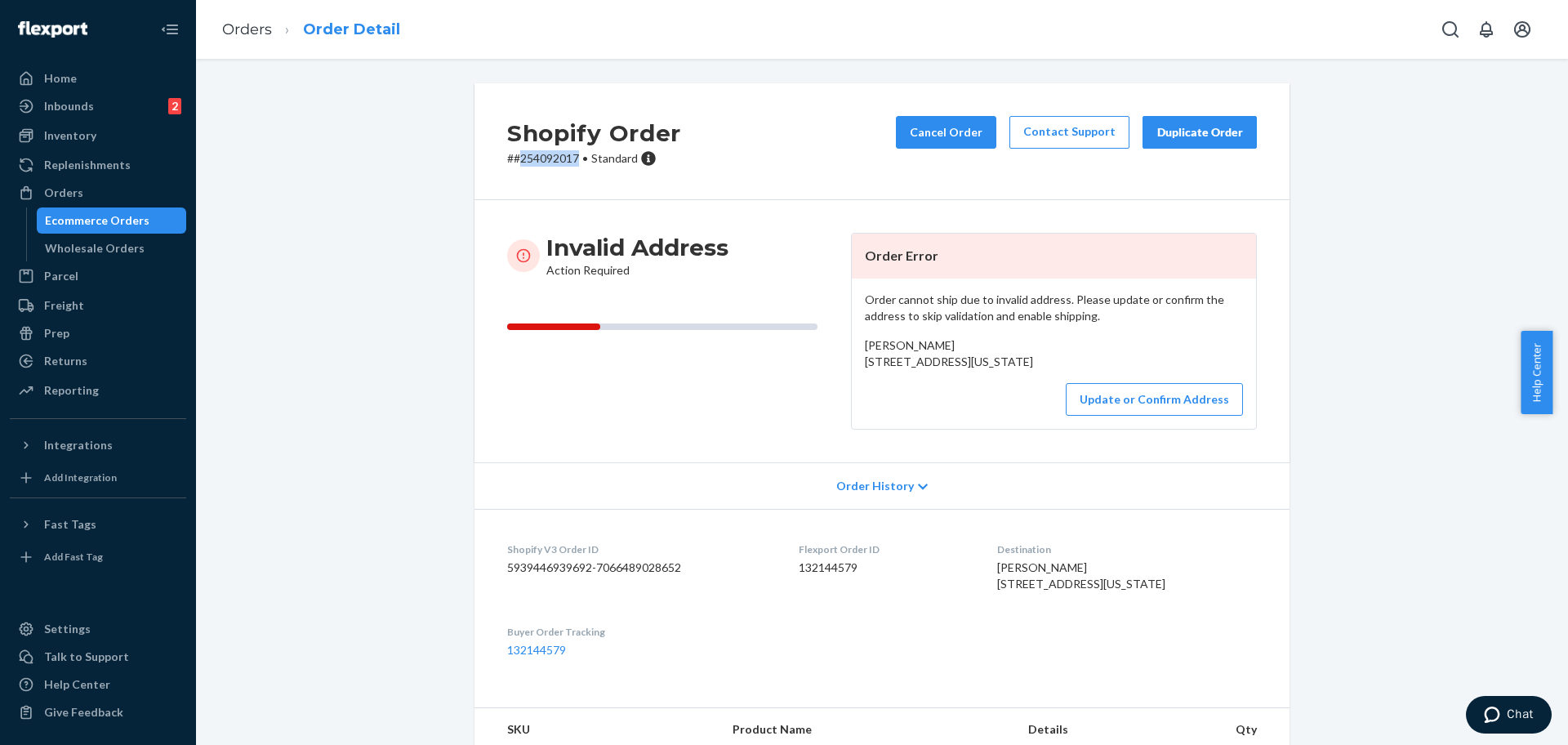 copy on "254092017" 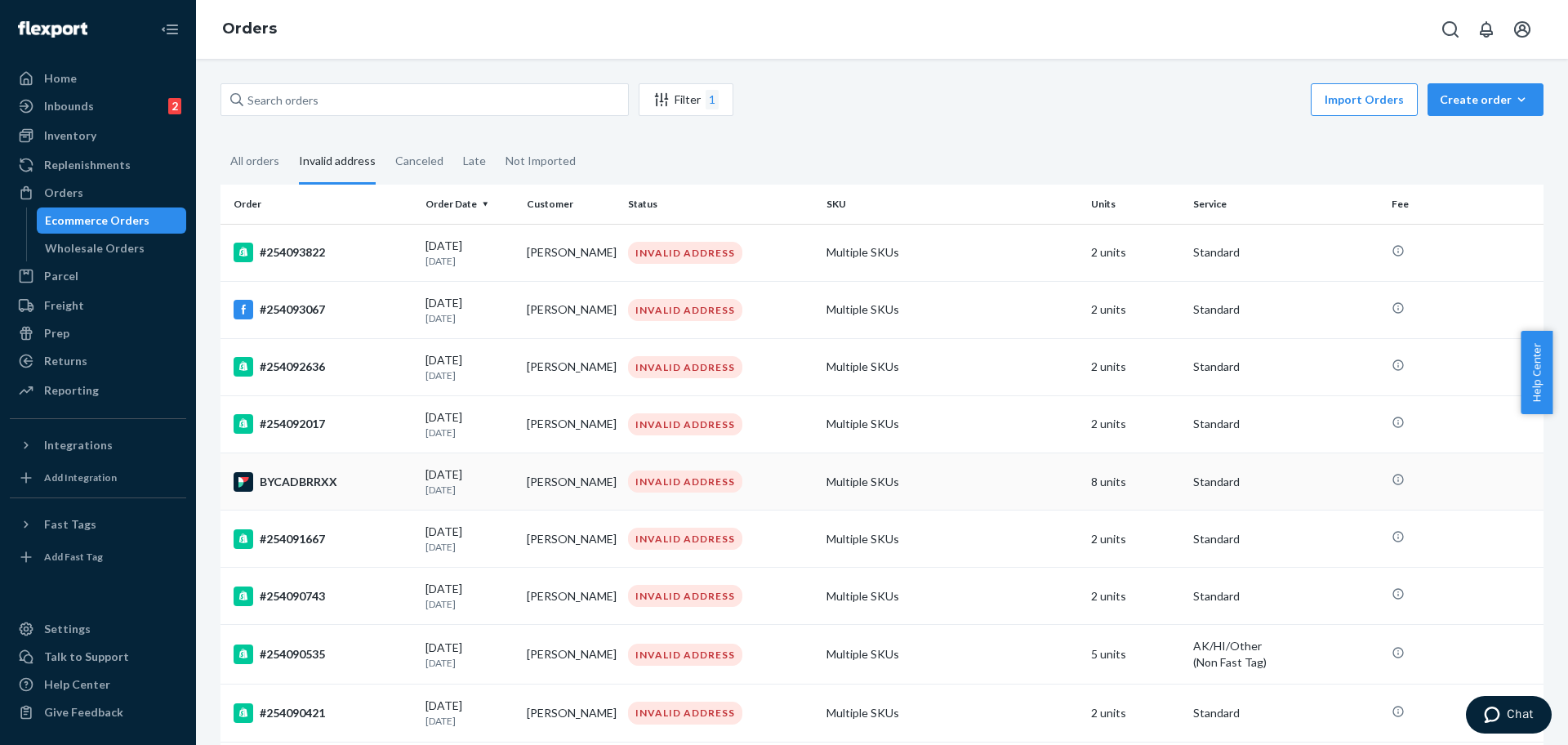 click on "BYCADBRRXX" at bounding box center [323, 482] 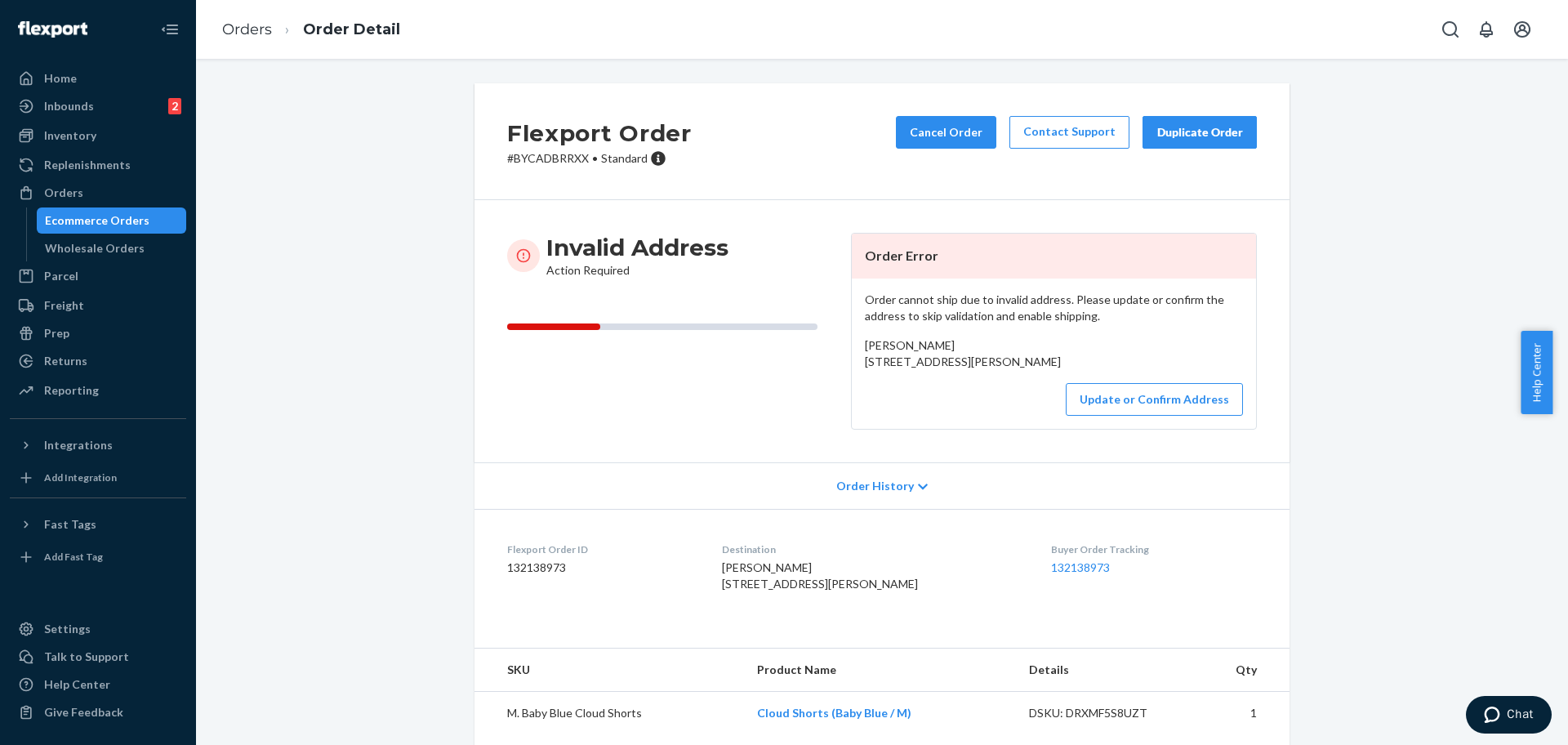 drag, startPoint x: 978, startPoint y: 381, endPoint x: 851, endPoint y: 355, distance: 129.6341 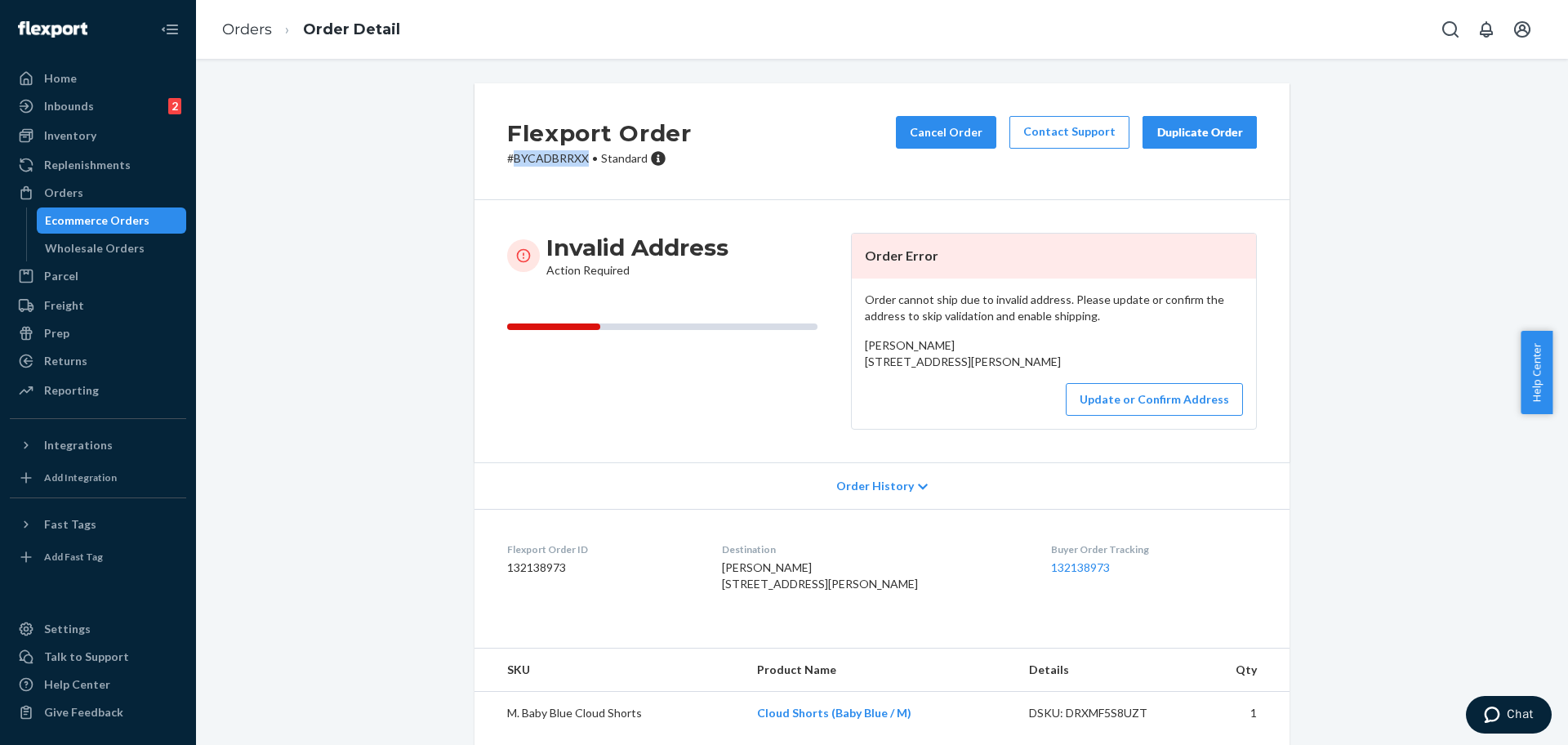 click on "# BYCADBRRXX • Standard" at bounding box center [599, 158] 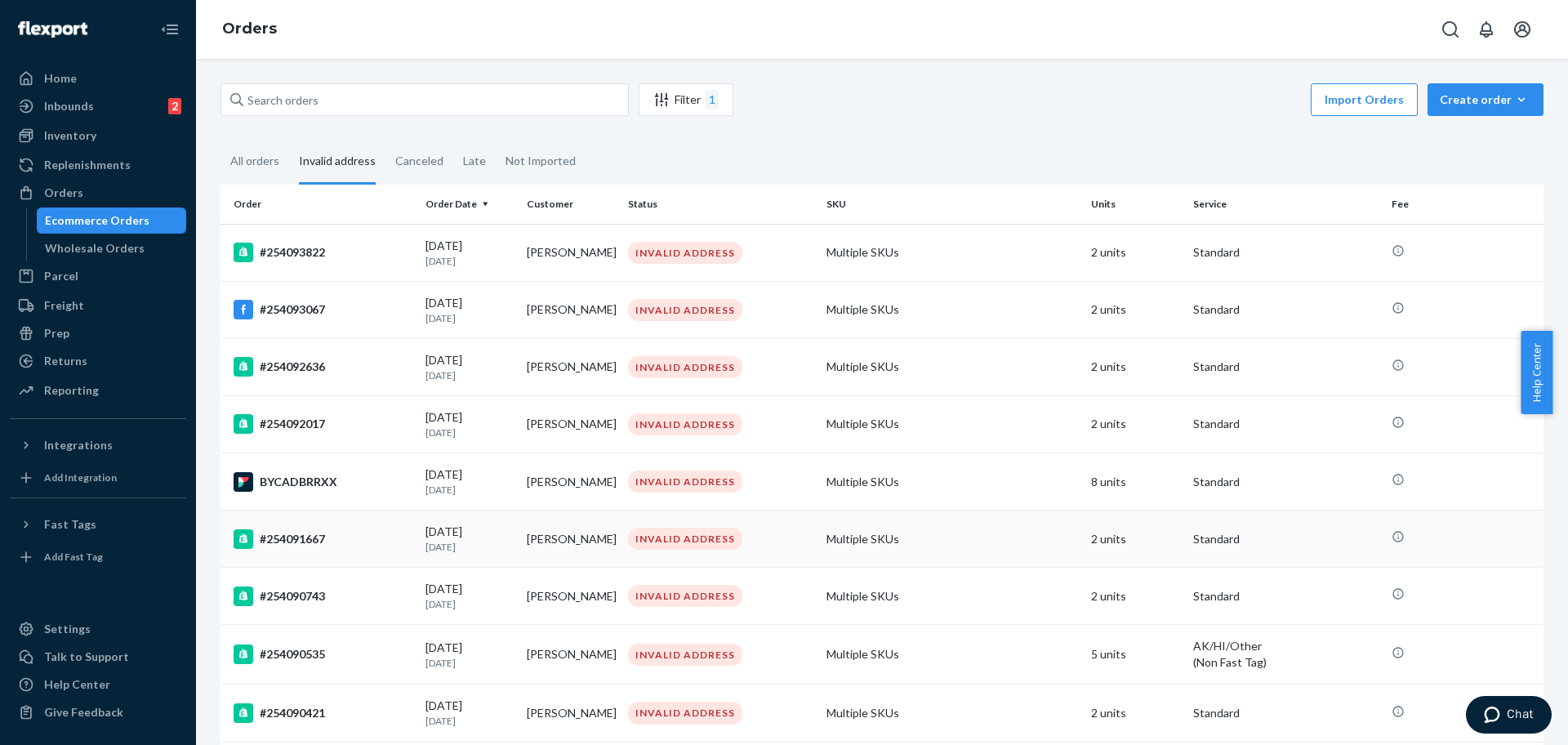 click on "#254091667" at bounding box center [323, 539] 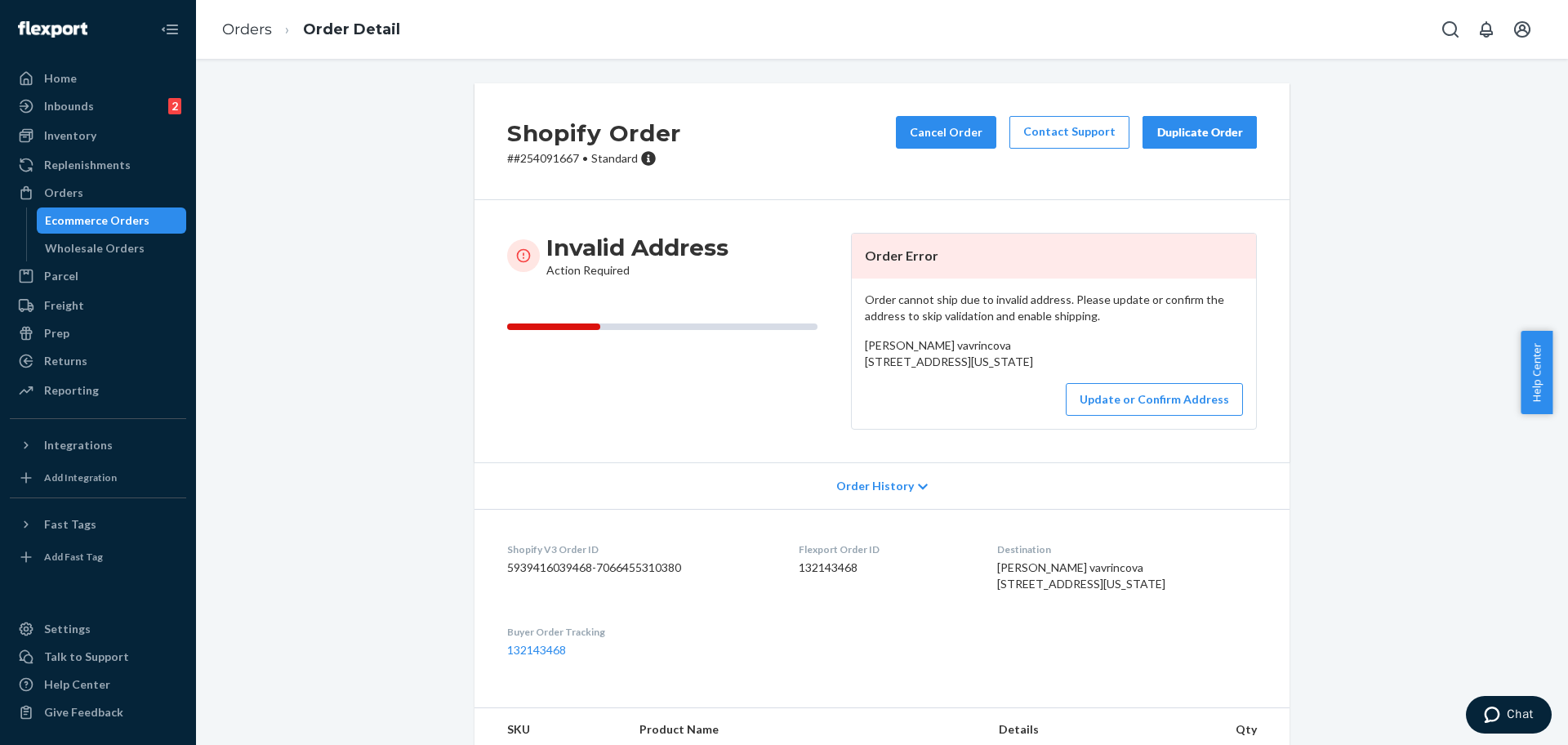 click on "Invalid Address Action Required" at bounding box center [672, 331] 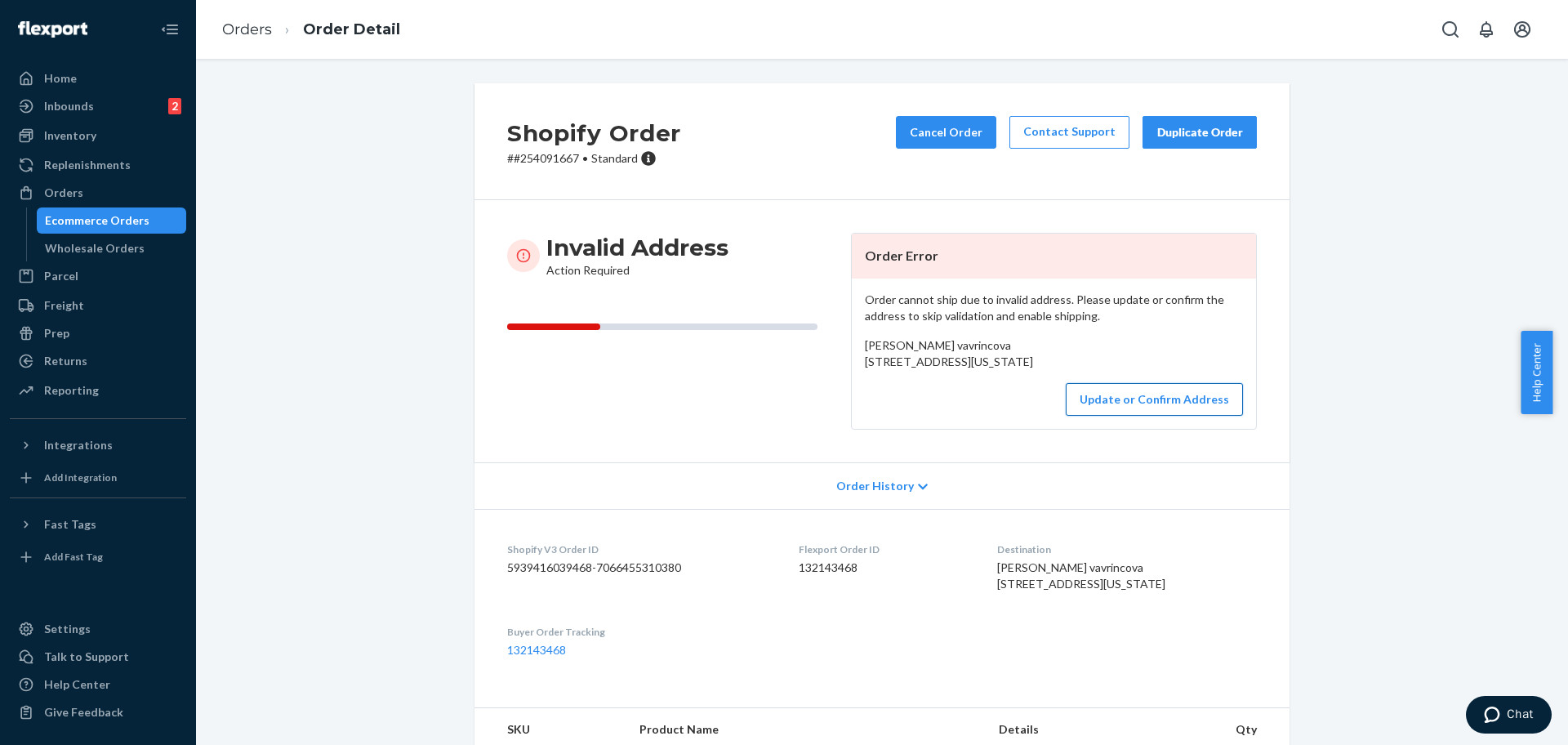 click on "Update or Confirm Address" at bounding box center (1154, 399) 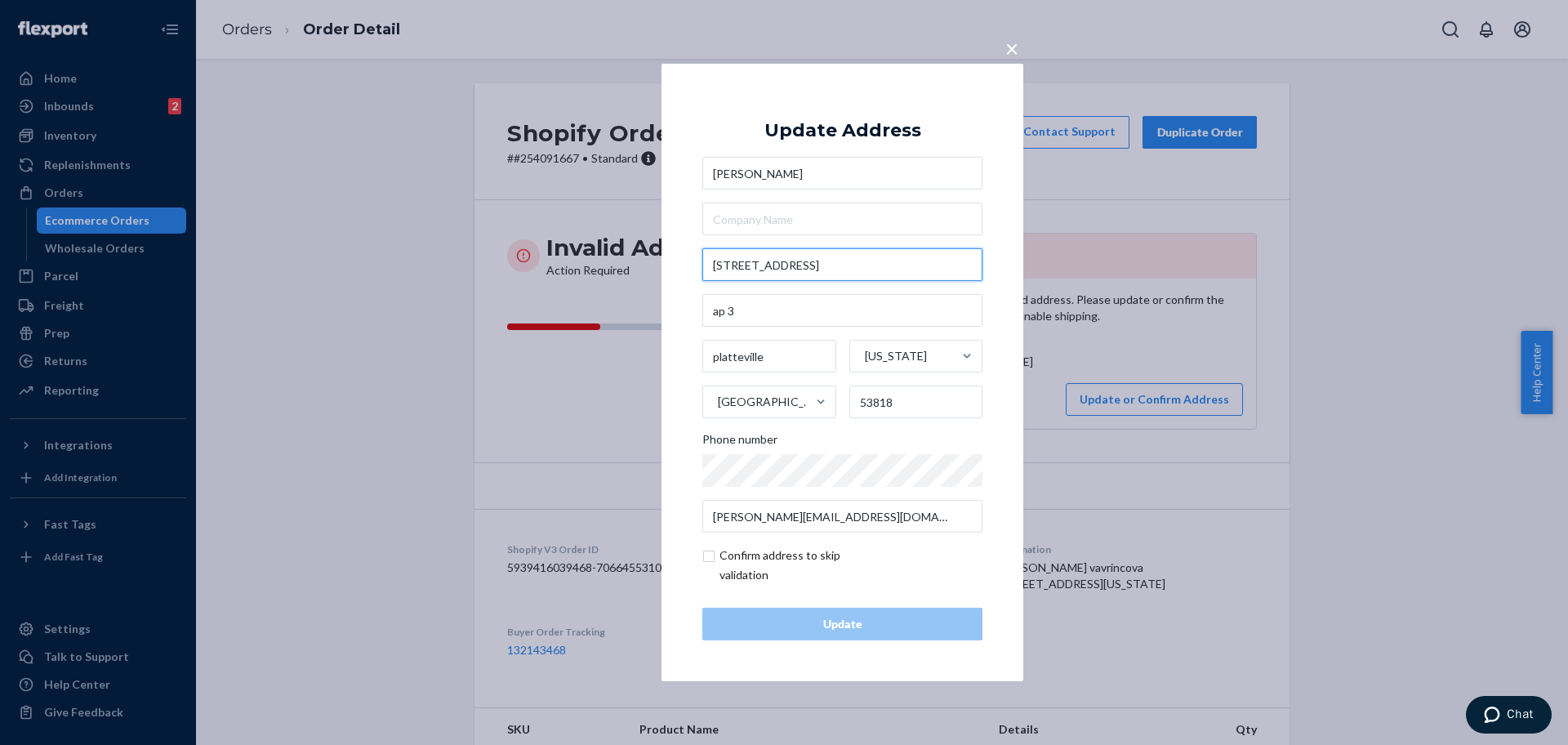 drag, startPoint x: 810, startPoint y: 265, endPoint x: 869, endPoint y: 262, distance: 59.07622 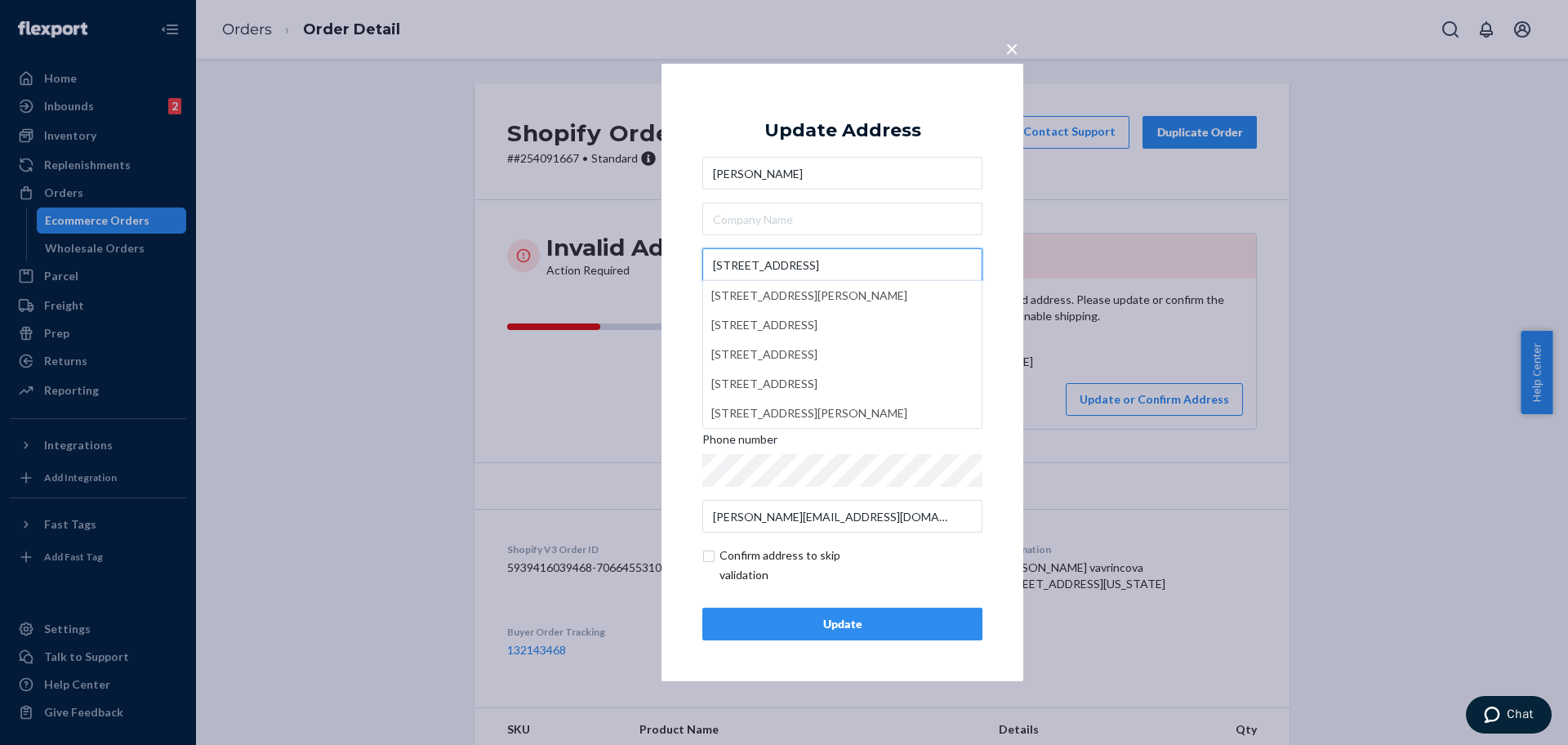 type on "[STREET_ADDRESS]" 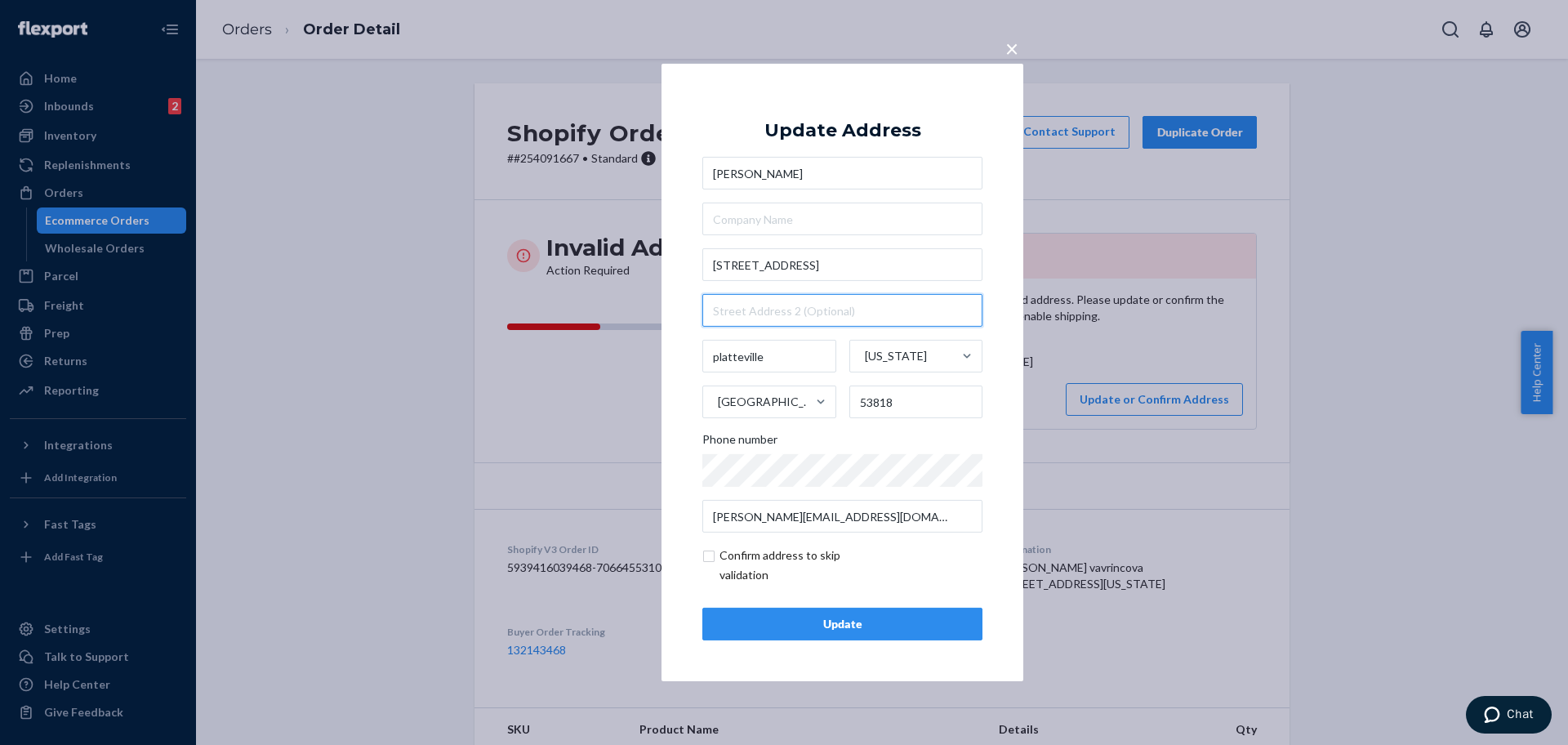 type 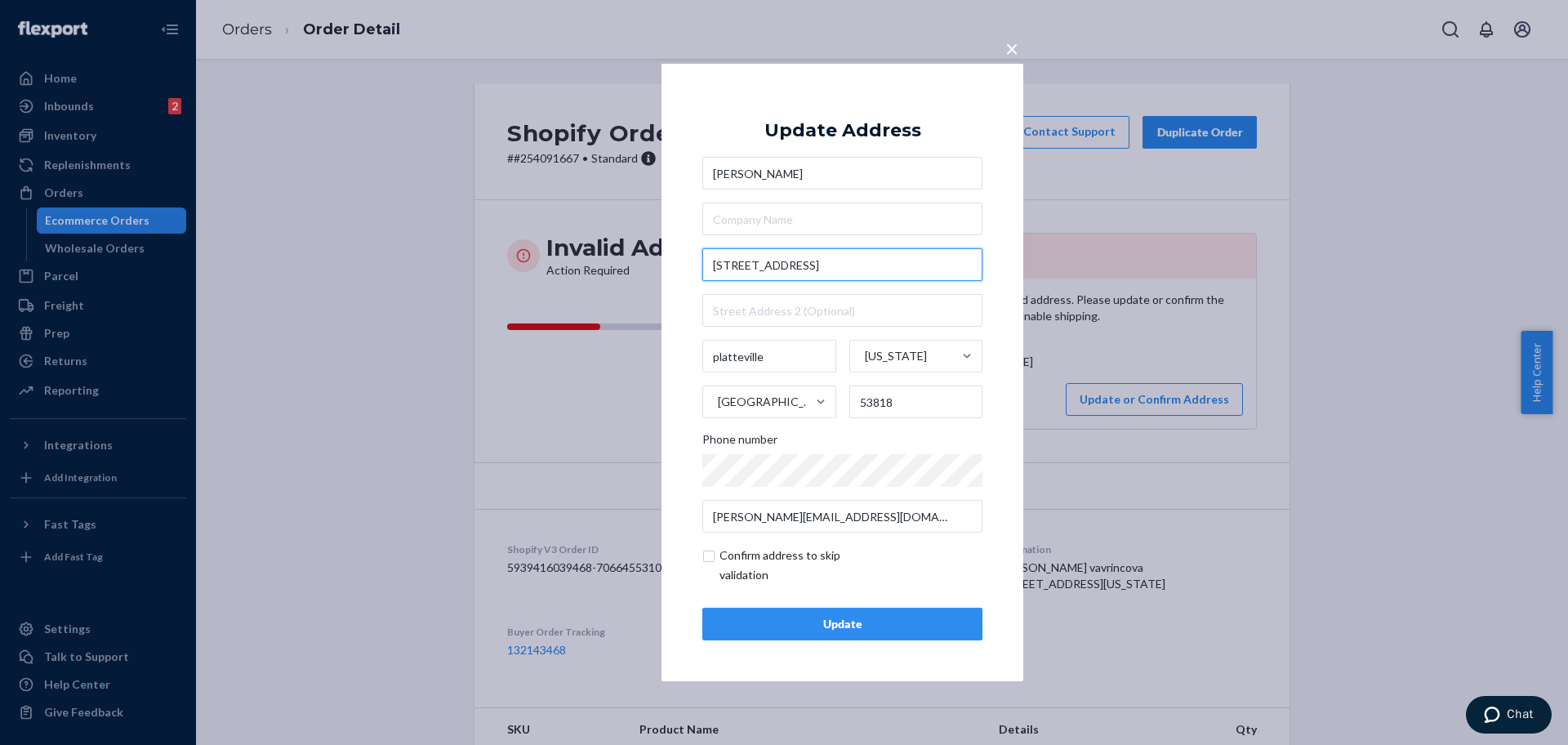 click on "[STREET_ADDRESS]" at bounding box center (842, 265) 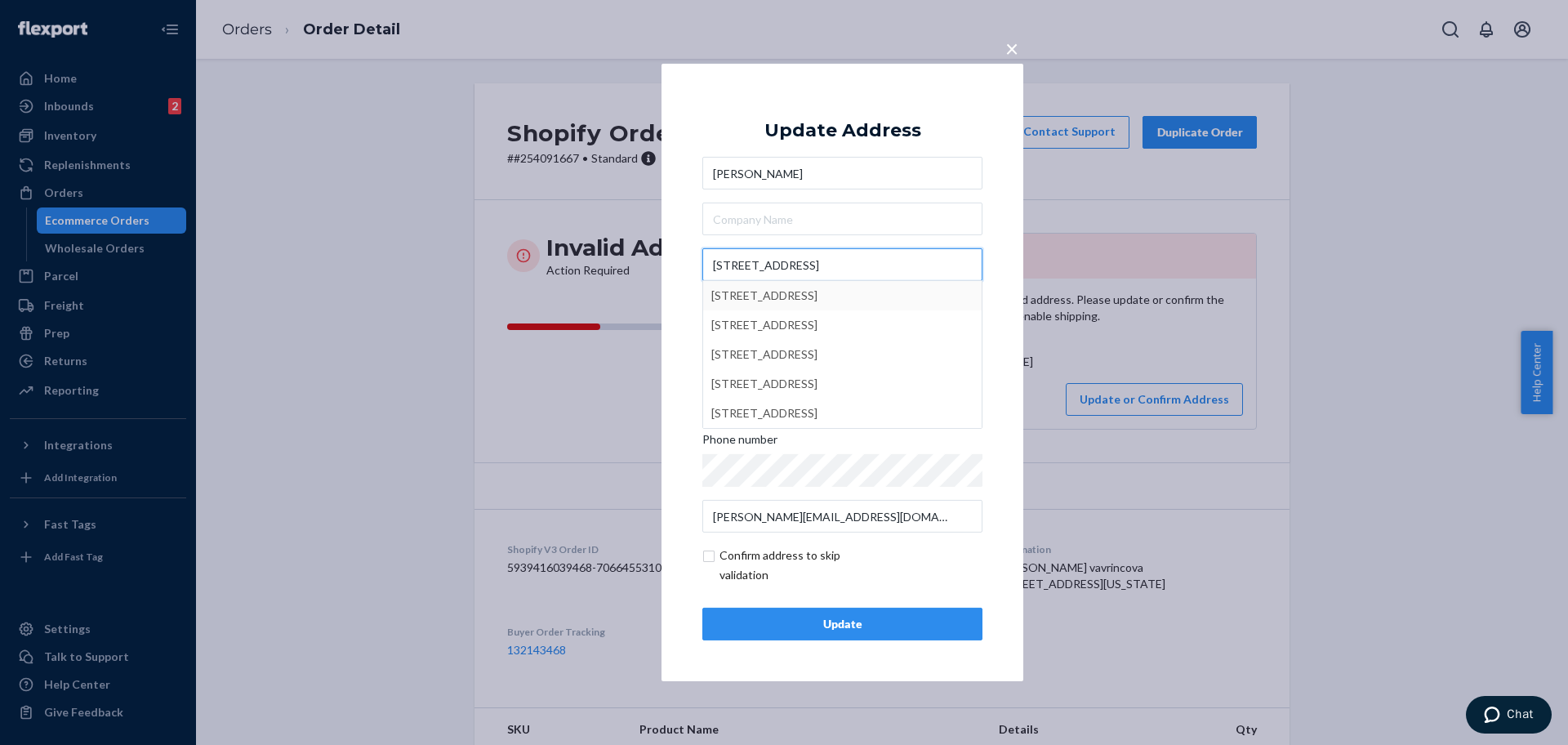 click on "[STREET_ADDRESS]" at bounding box center (842, 265) 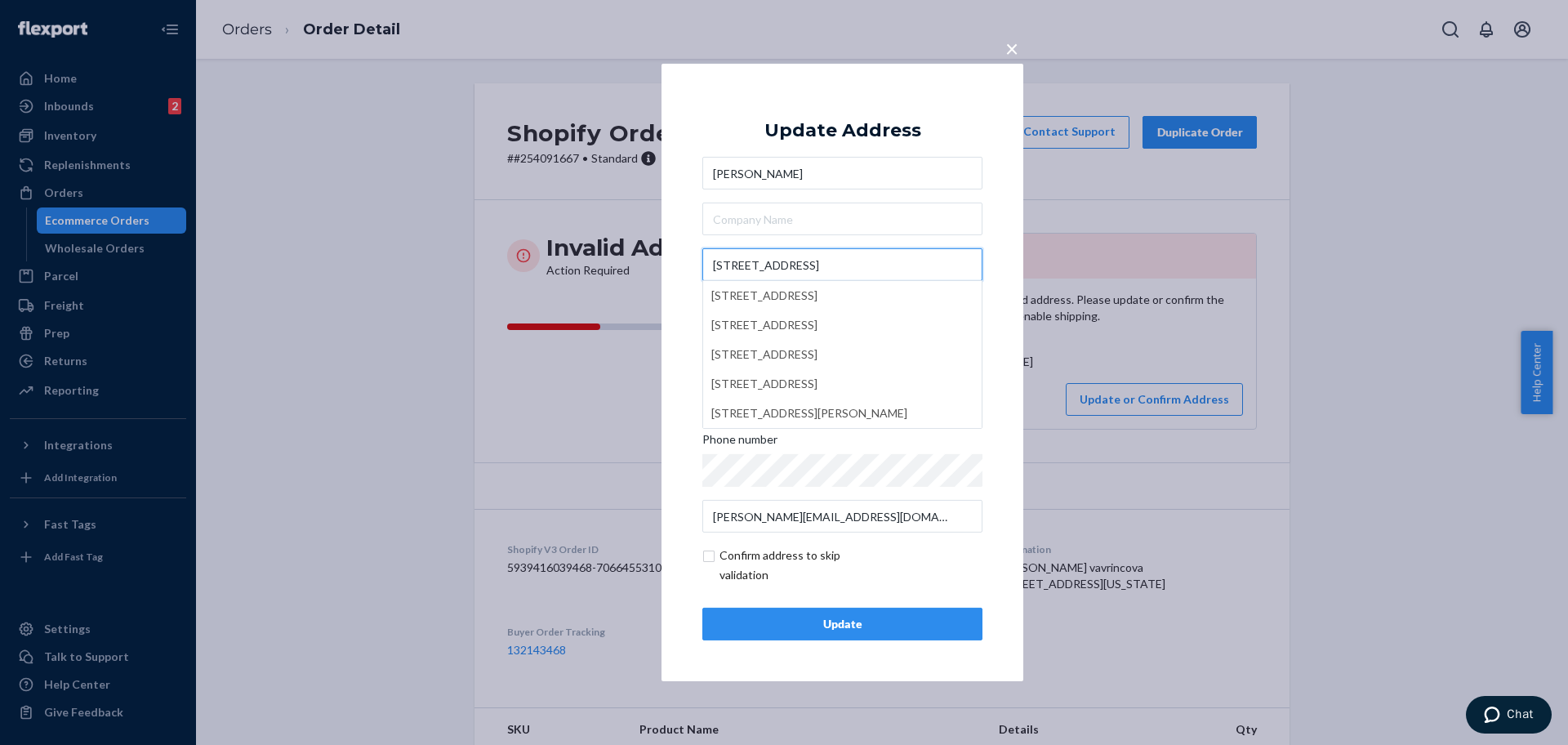 click on "[STREET_ADDRESS]" at bounding box center (842, 265) 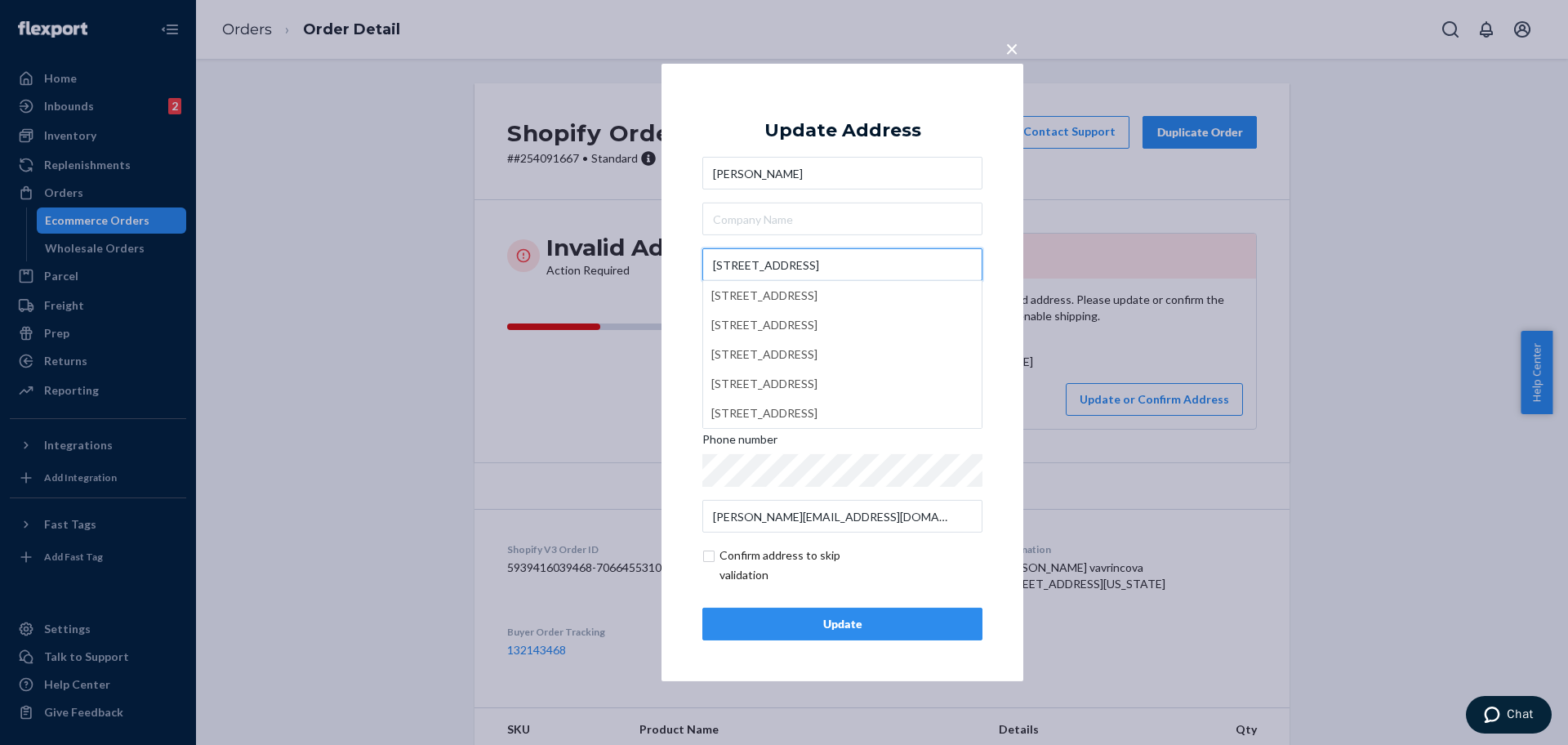 type on "[STREET_ADDRESS]" 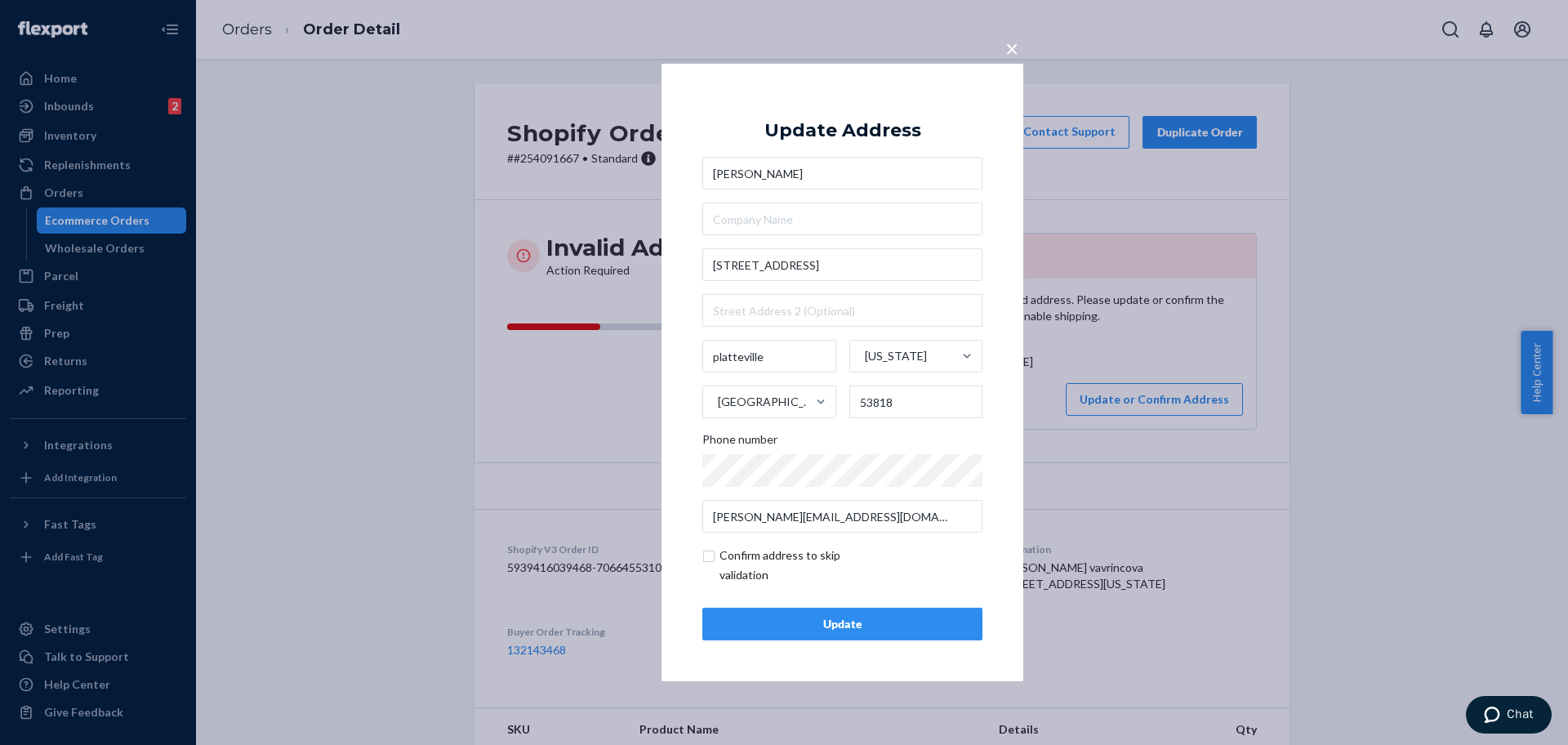 click on "Update" at bounding box center (842, 624) 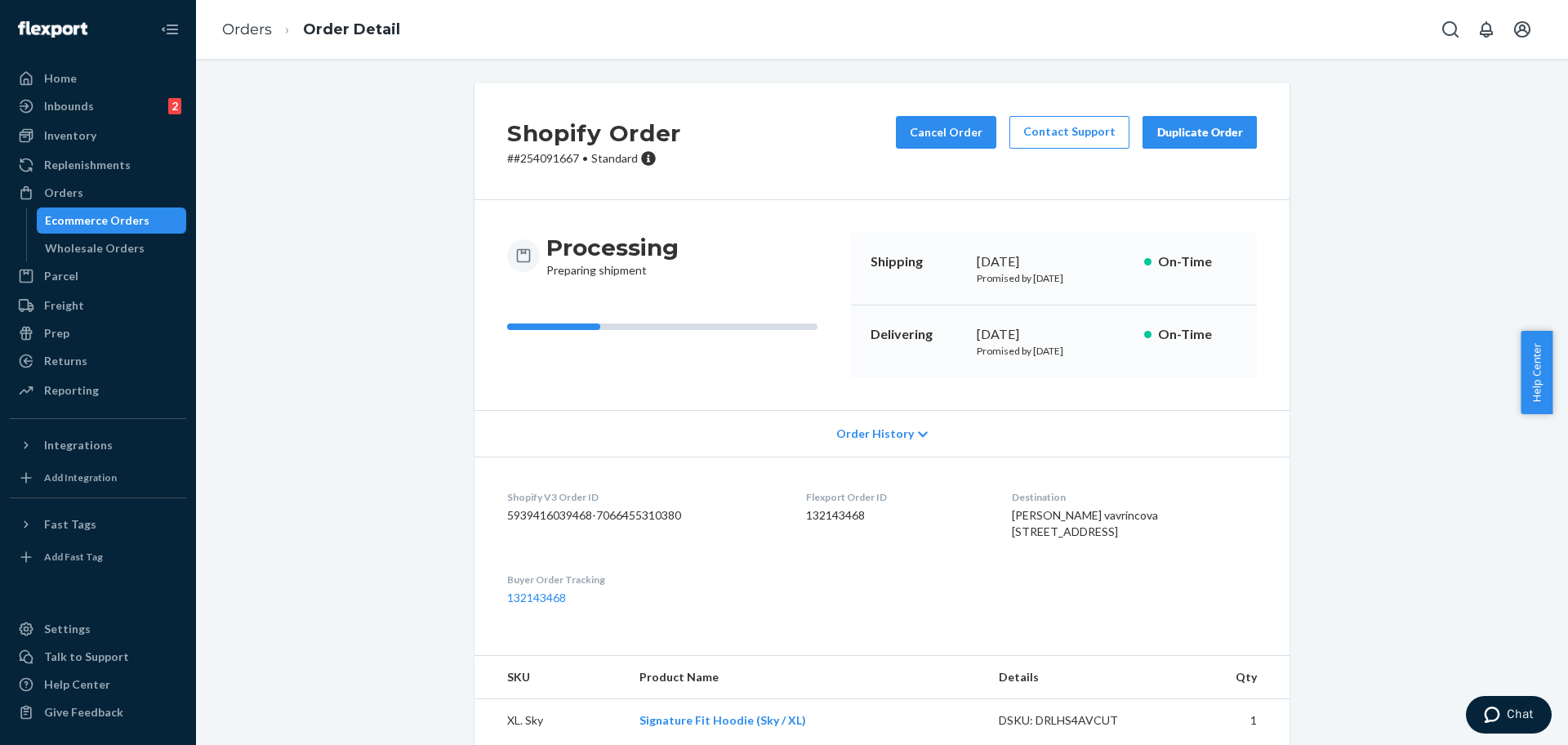 drag, startPoint x: 777, startPoint y: 366, endPoint x: 777, endPoint y: 356, distance: 10 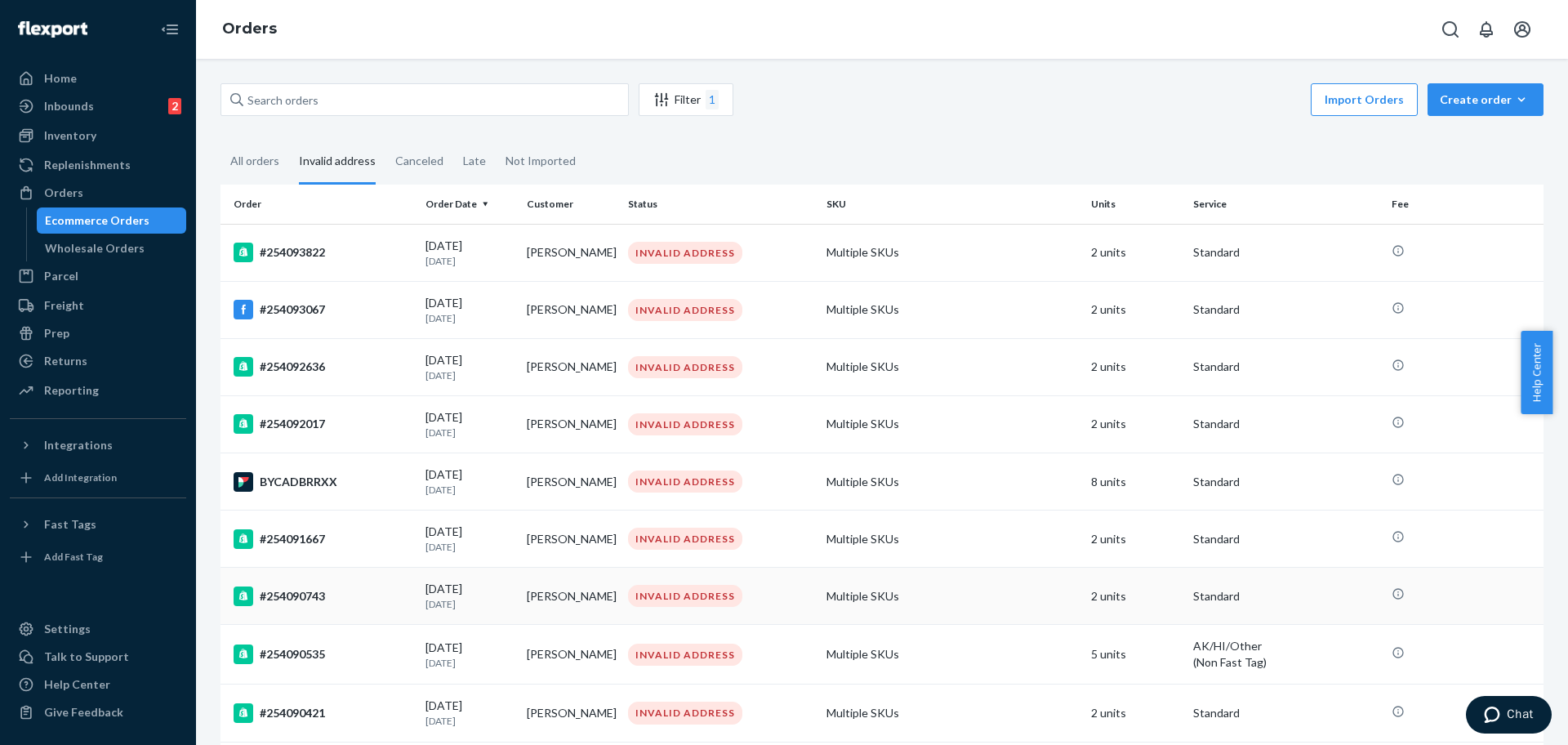 click on "#254090743" at bounding box center [319, 596] 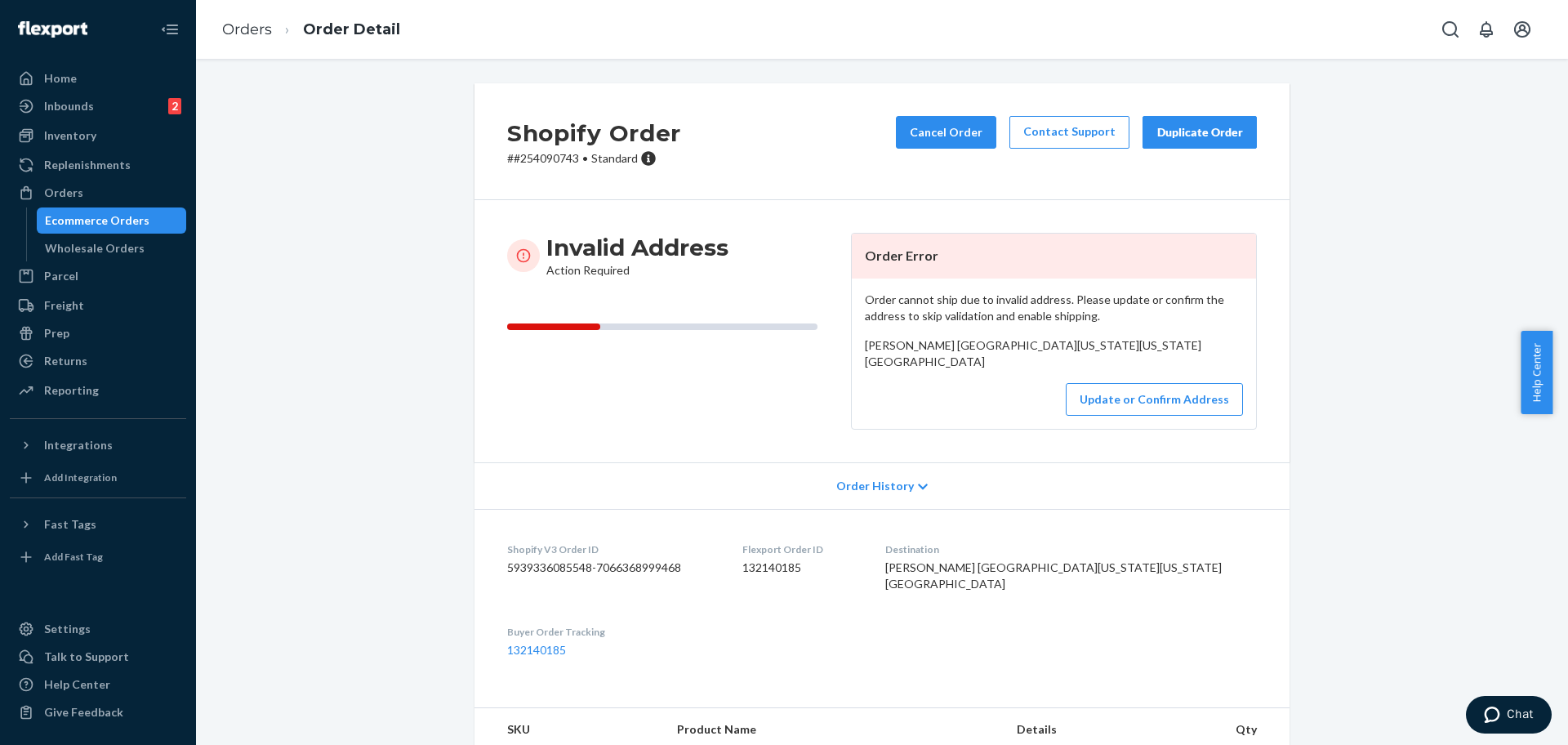 click on "# #254090743 • Standard" at bounding box center [594, 158] 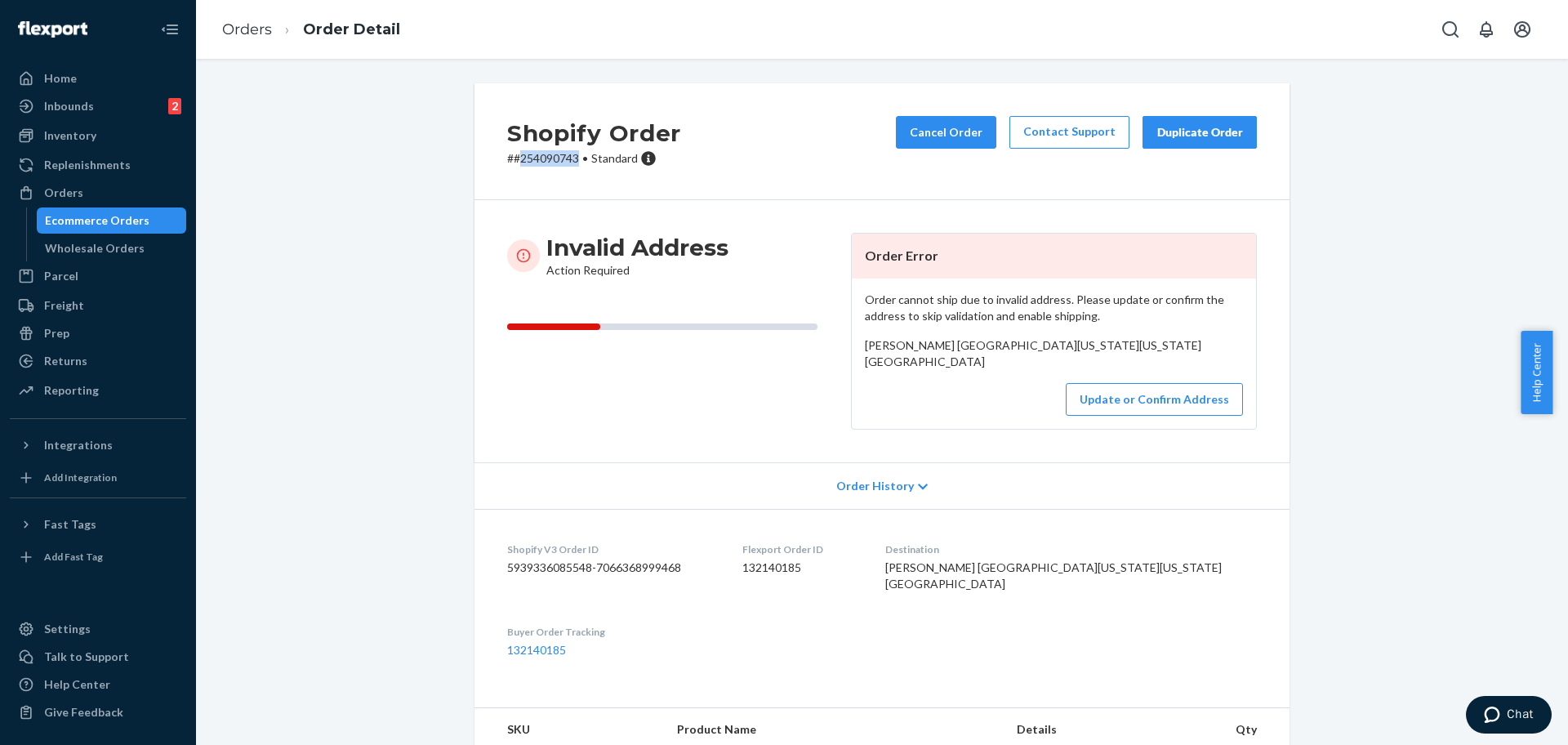 click on "# #254090743 • Standard" at bounding box center [594, 158] 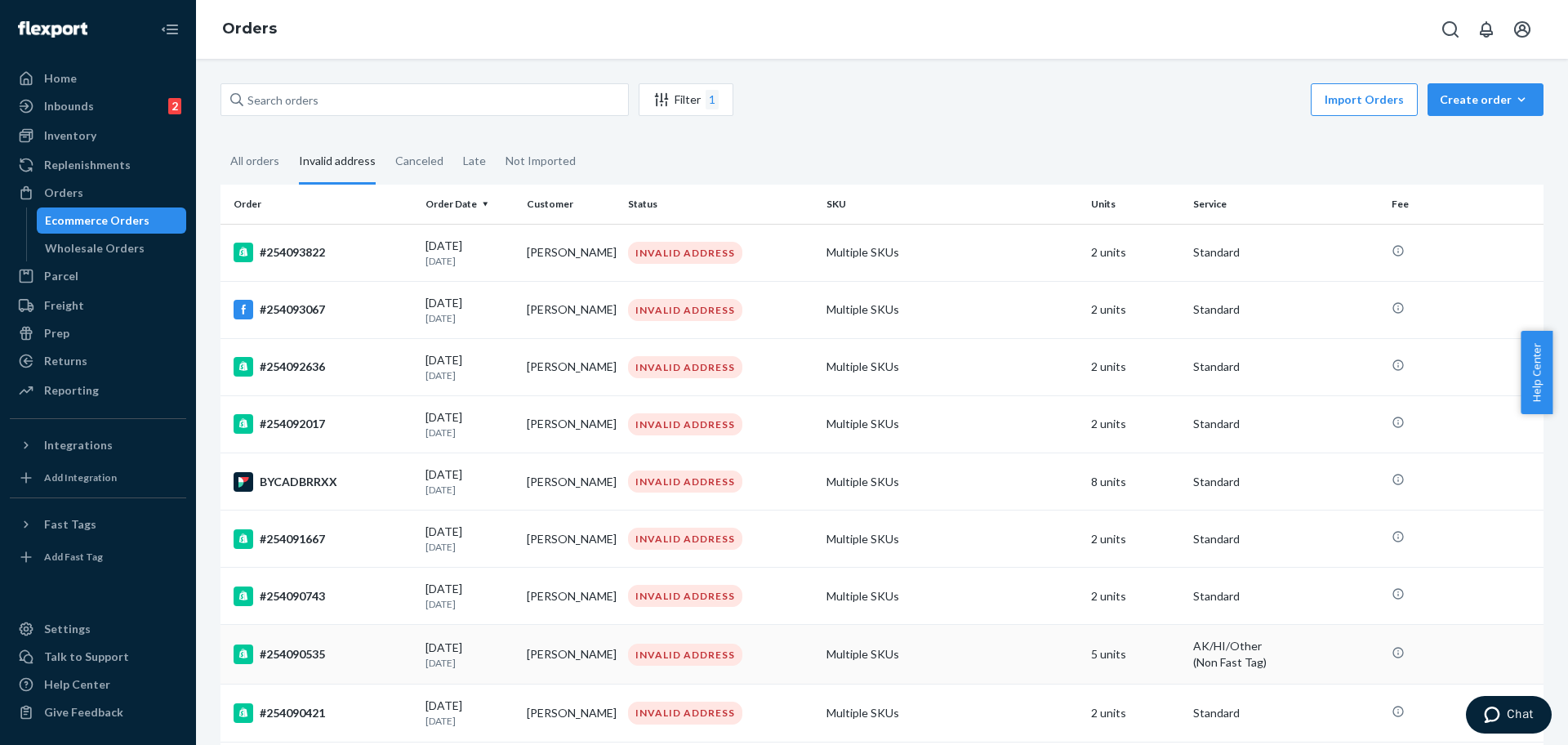 drag, startPoint x: 332, startPoint y: 660, endPoint x: 341, endPoint y: 663, distance: 9.486833 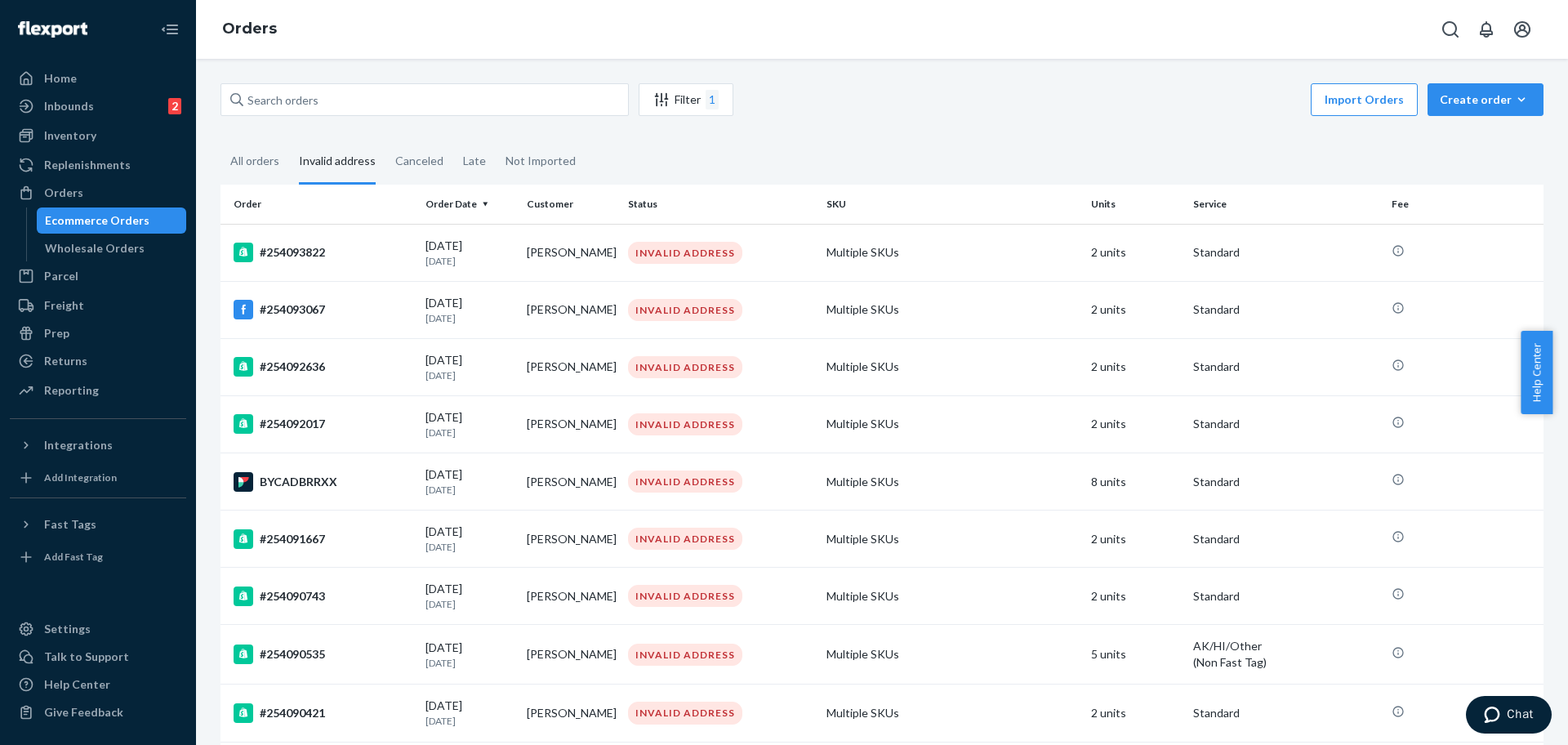 click on "#254090535" at bounding box center [323, 654] 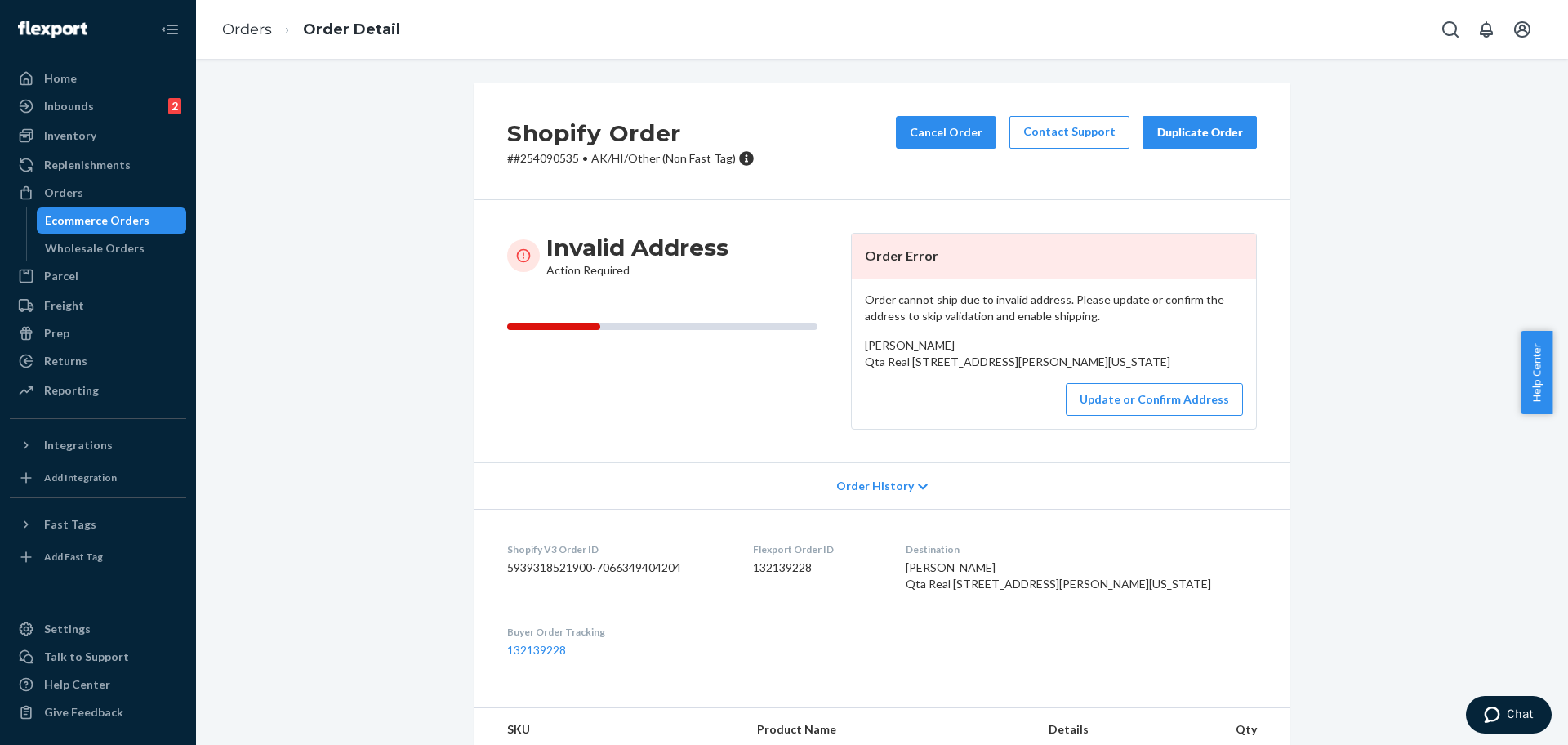 drag, startPoint x: 1000, startPoint y: 393, endPoint x: 859, endPoint y: 363, distance: 144.15617 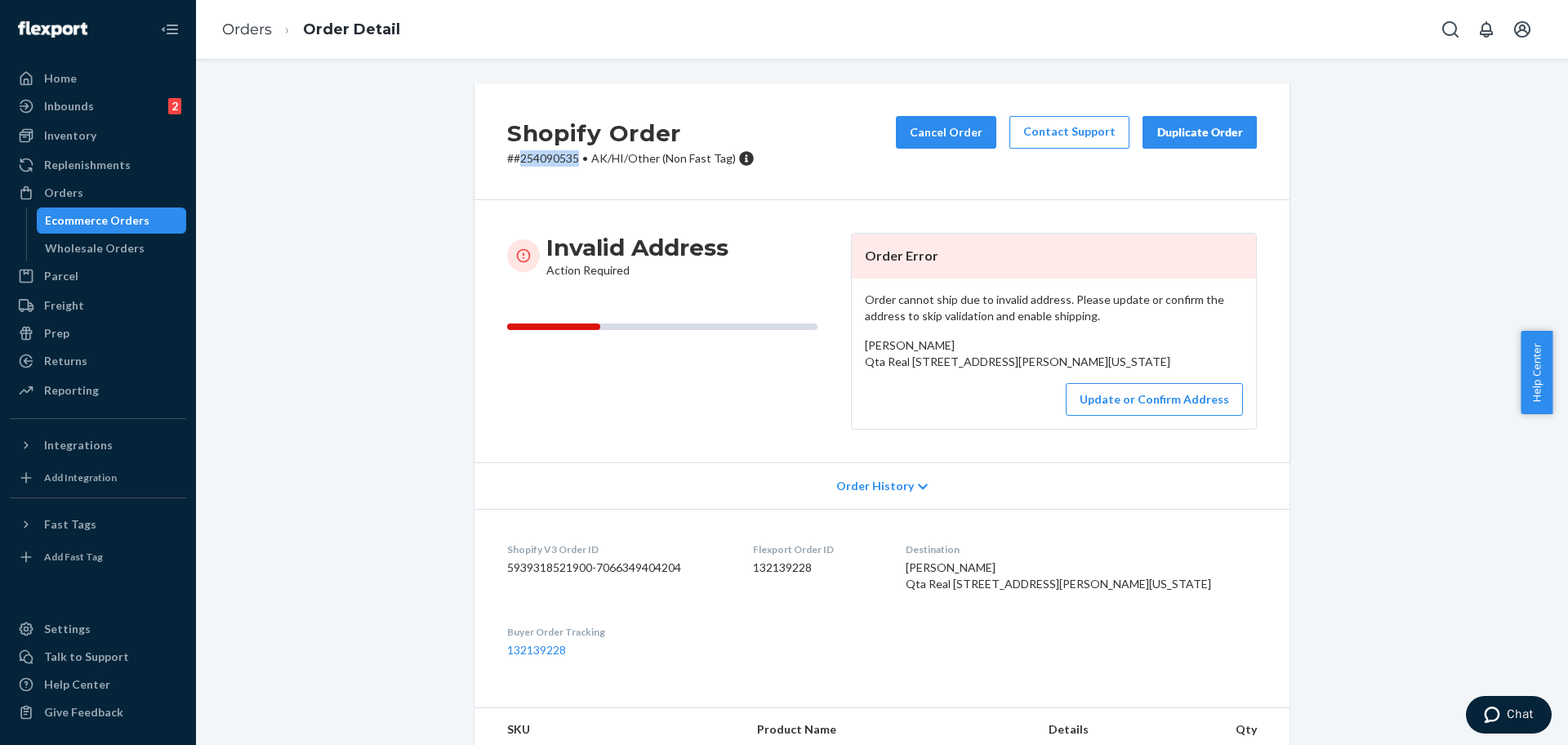 click on "# #254090535 • AK/HI/Other (Non Fast Tag)" at bounding box center [630, 158] 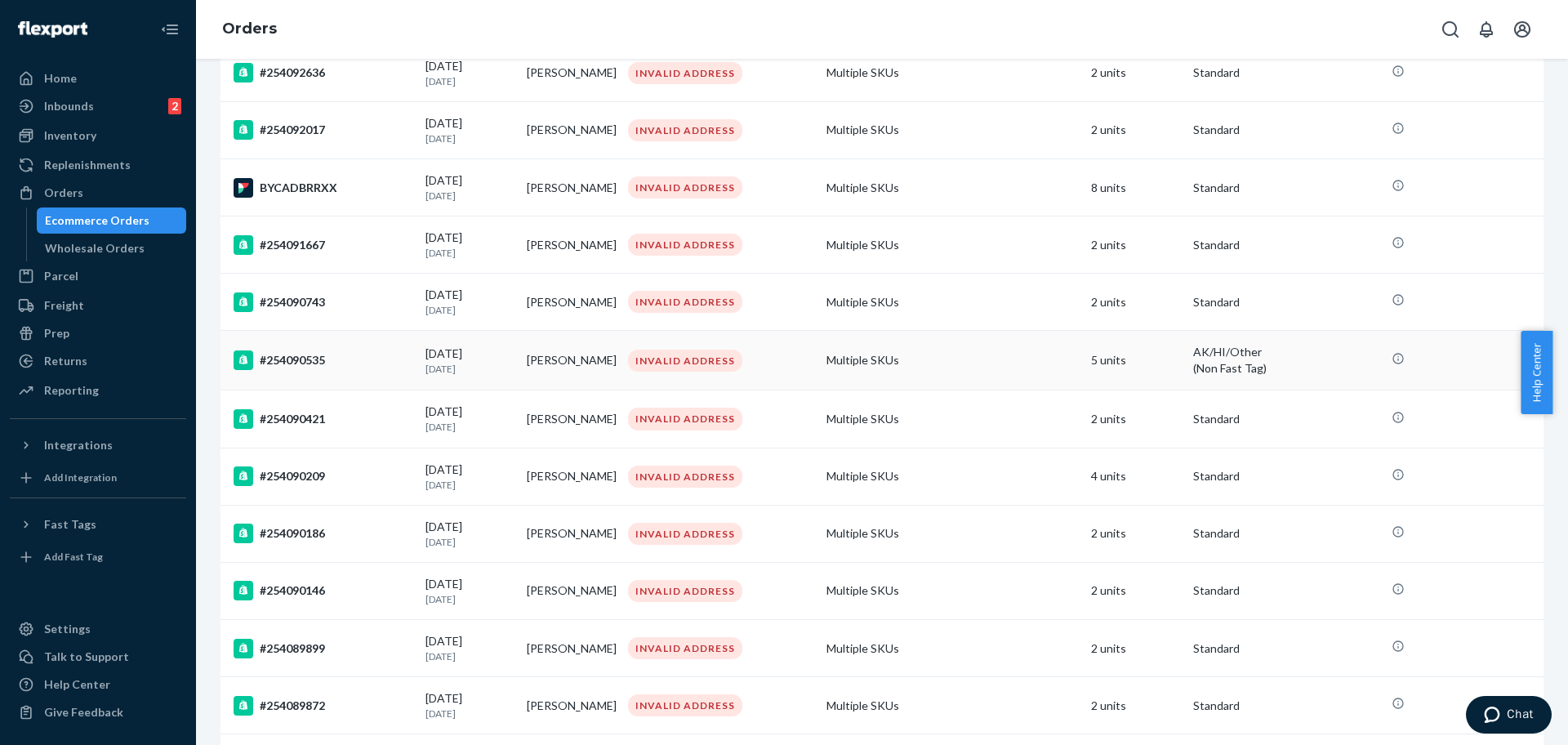 scroll, scrollTop: 306, scrollLeft: 0, axis: vertical 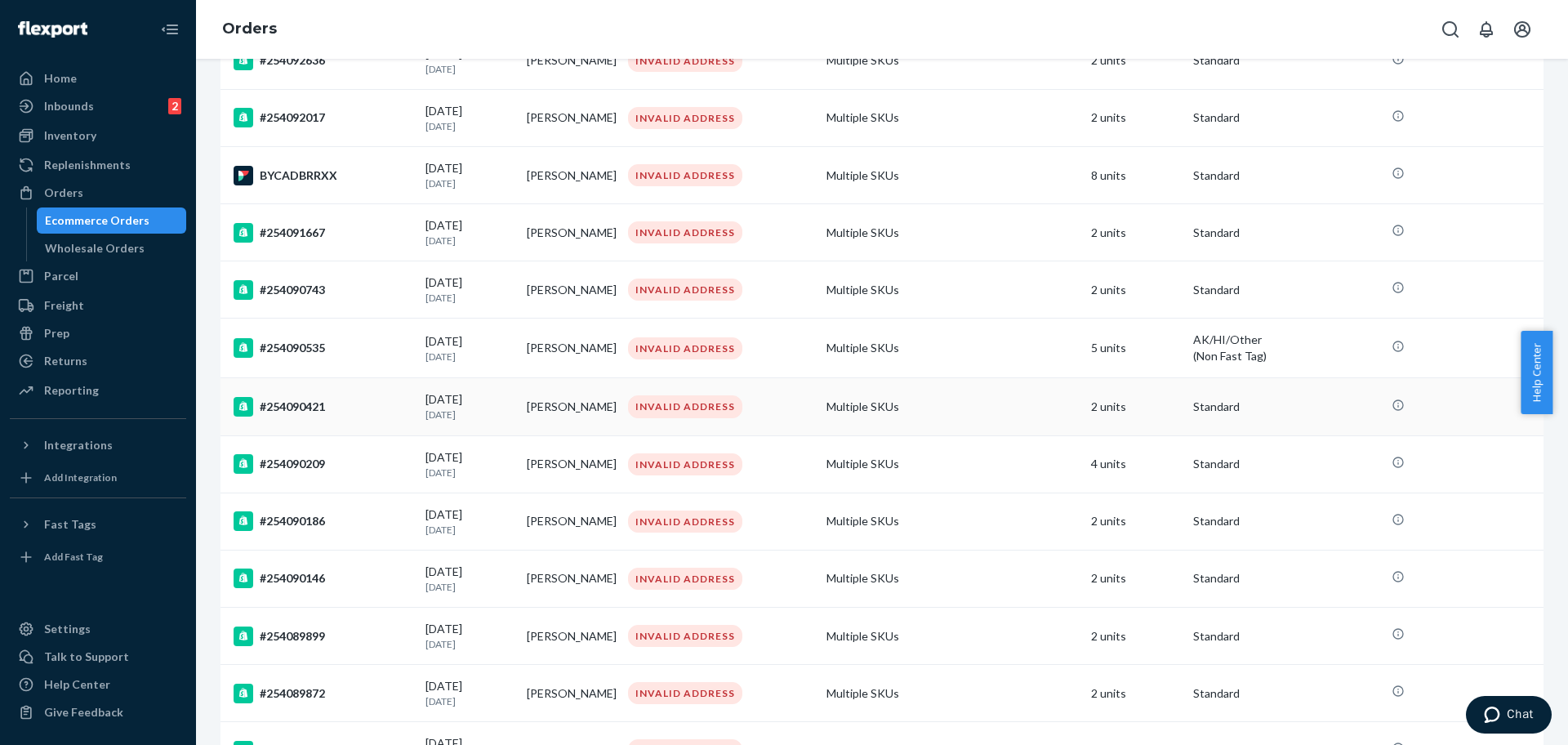 click on "#254090421" at bounding box center [323, 407] 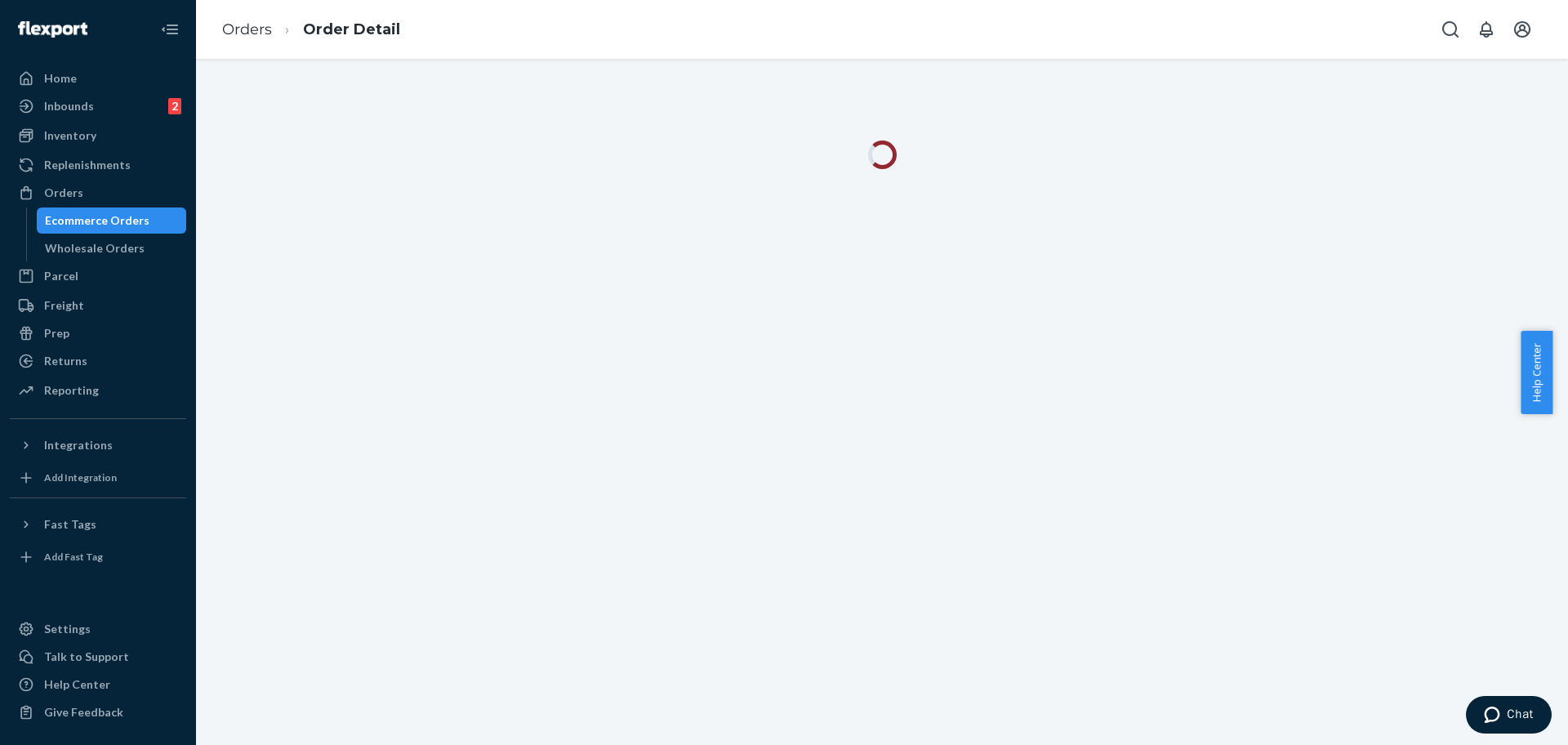 scroll, scrollTop: 0, scrollLeft: 0, axis: both 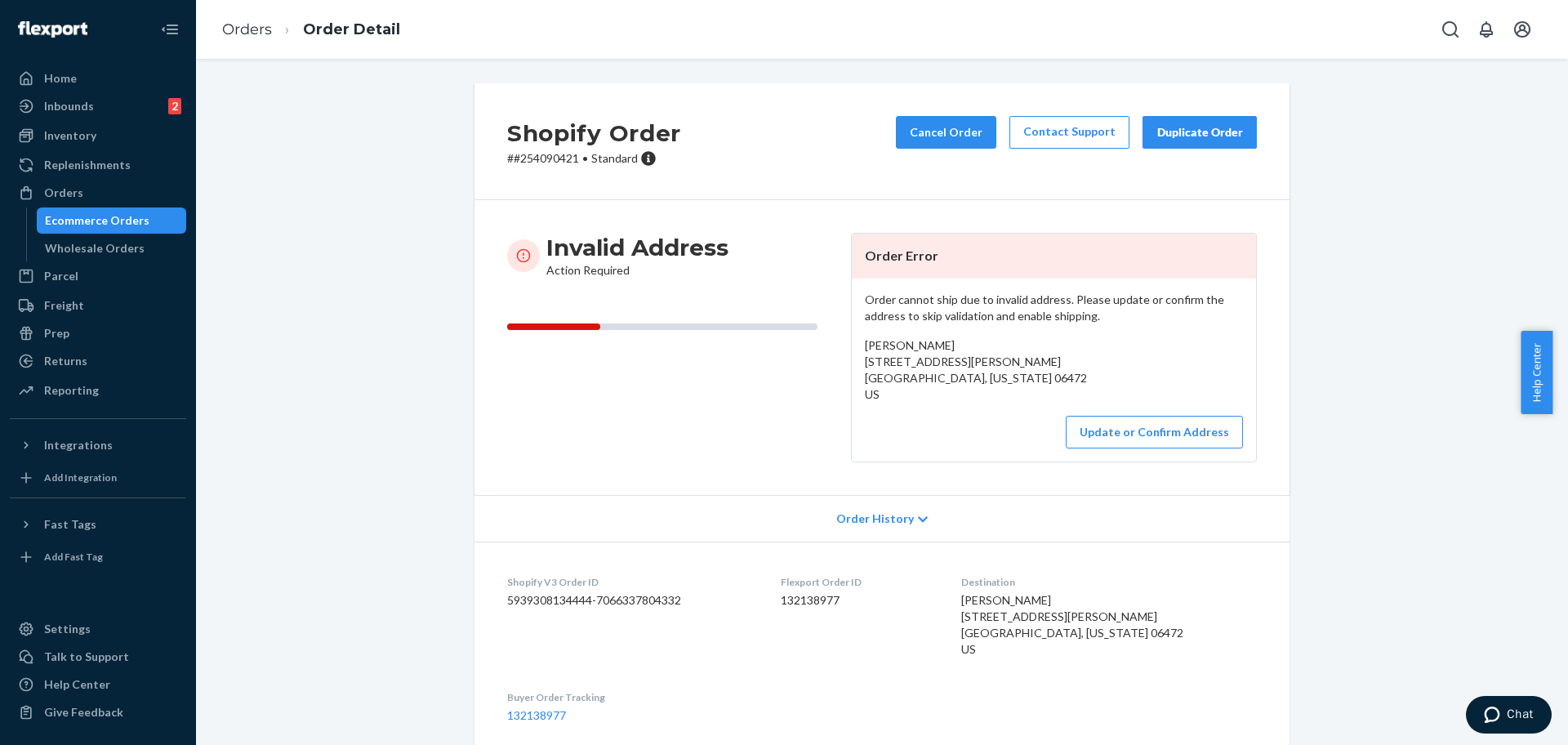 click on "Shopify Order # #254090421 • Standard Cancel Order Contact Support Duplicate Order" at bounding box center (882, 141) 